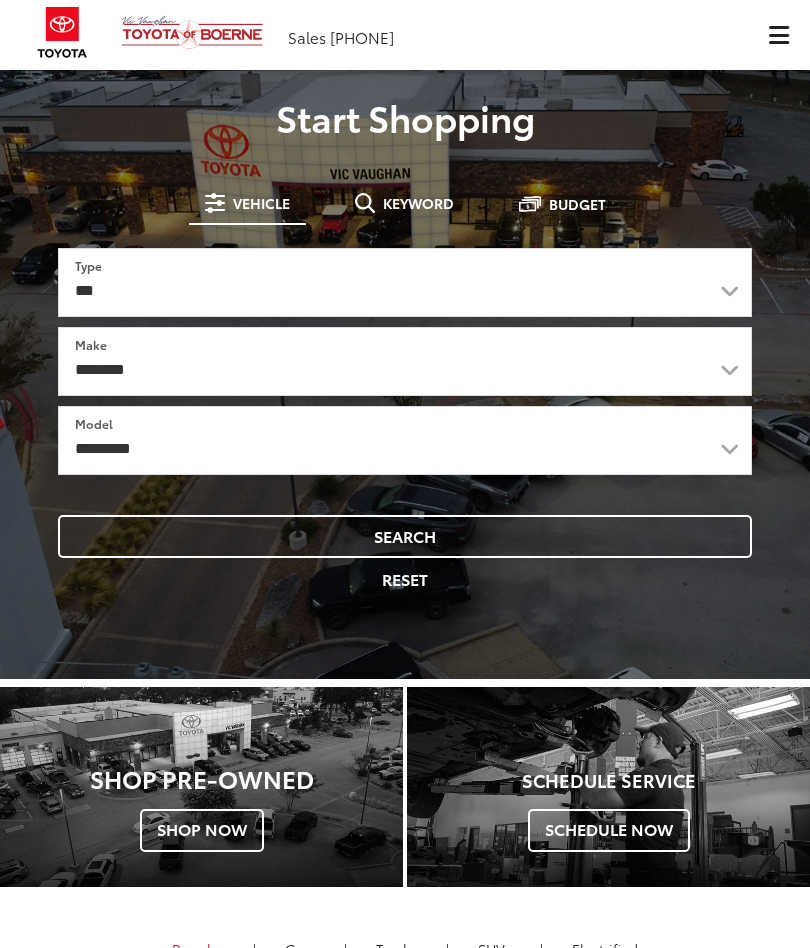 scroll, scrollTop: 0, scrollLeft: 0, axis: both 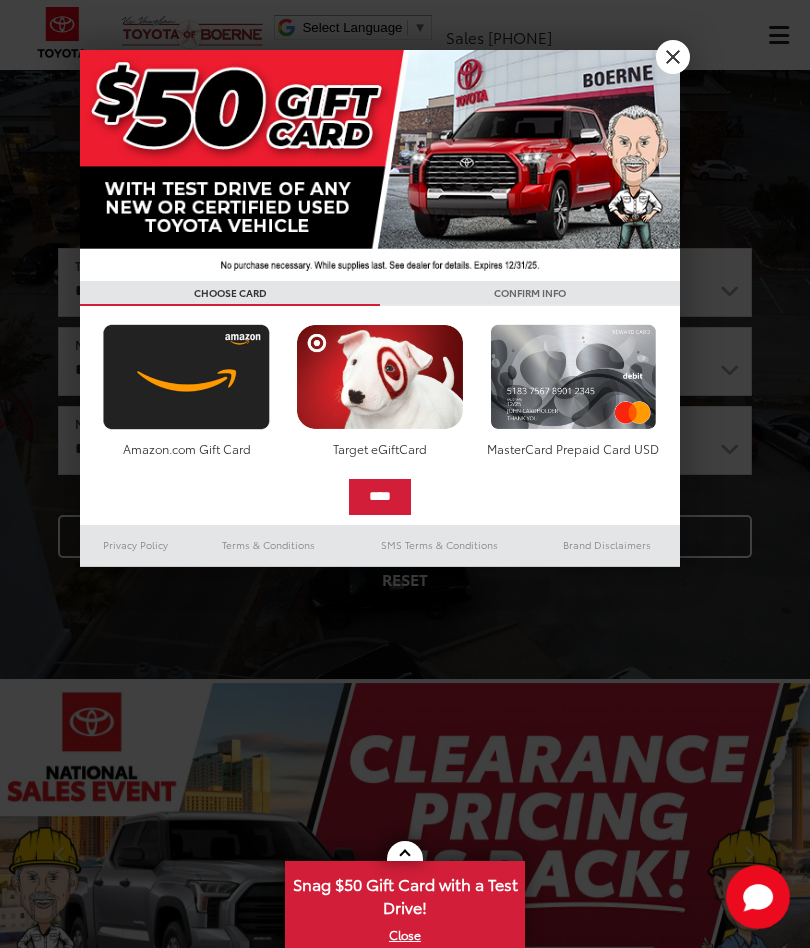 click on "X" at bounding box center (673, 57) 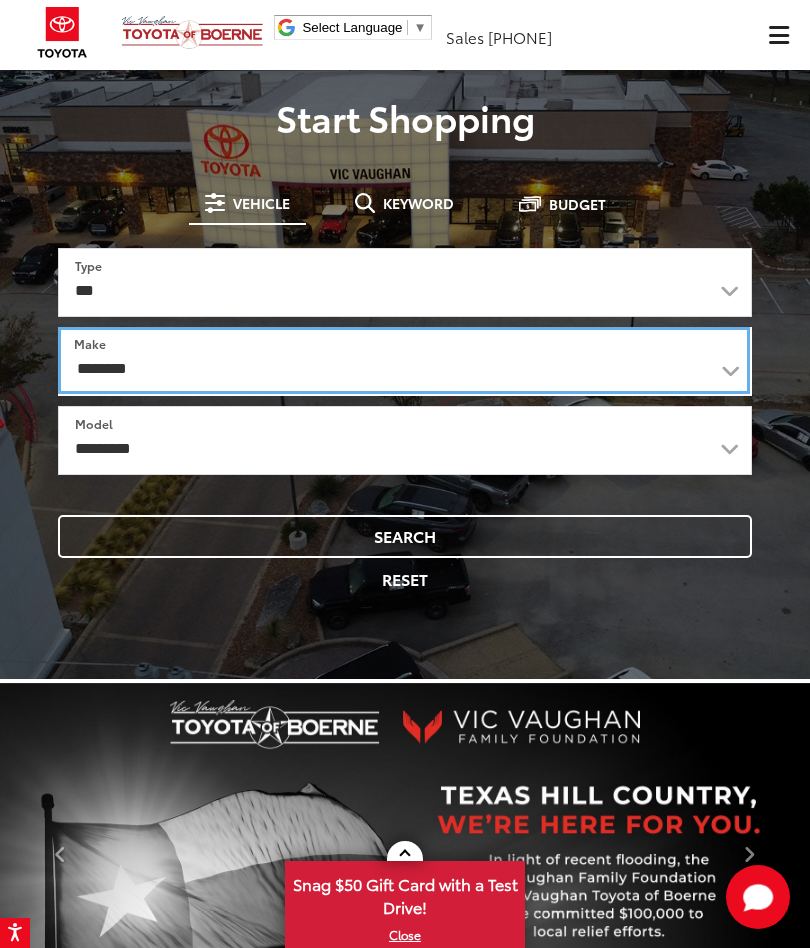 click on "**********" at bounding box center [404, 360] 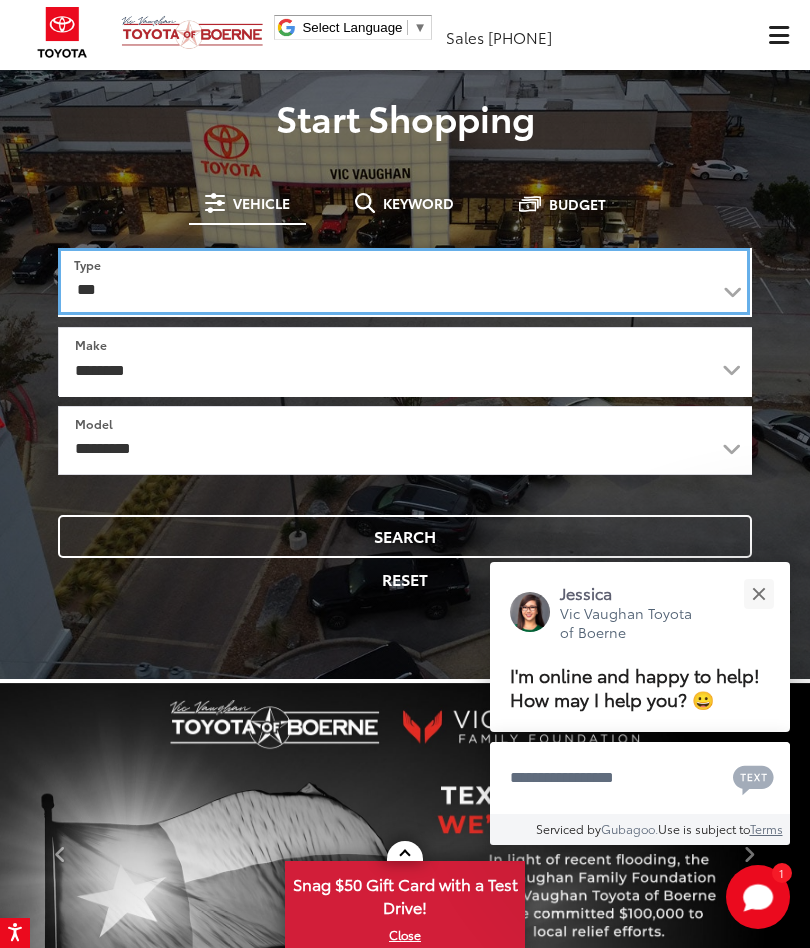 click on "***
***
****
*********" at bounding box center (404, 281) 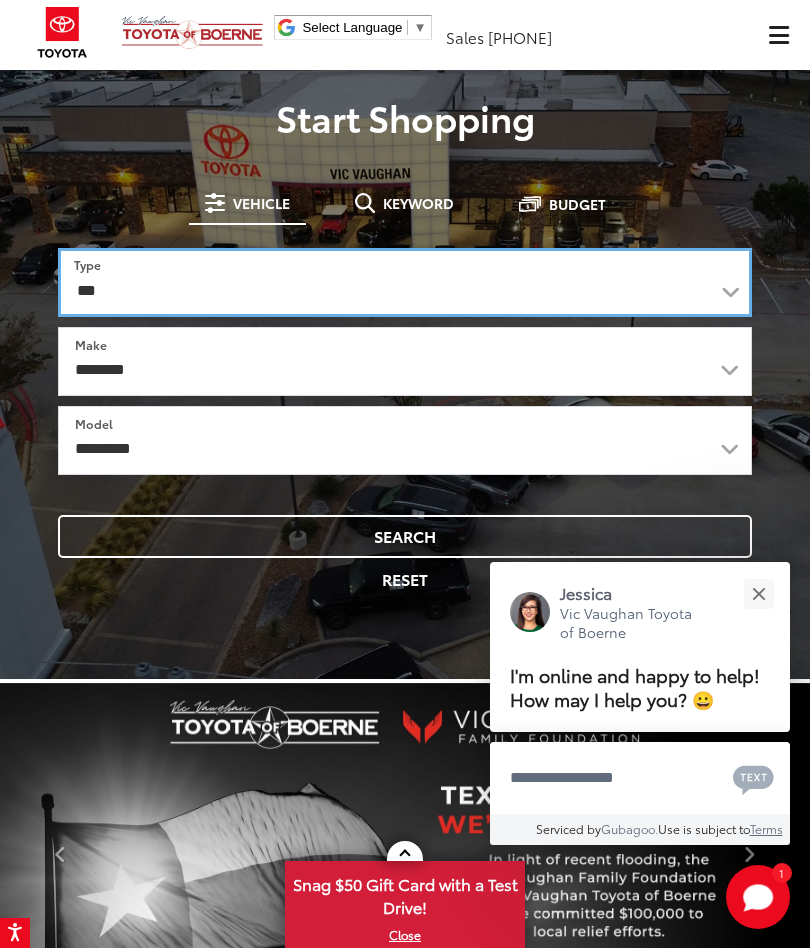 select on "******" 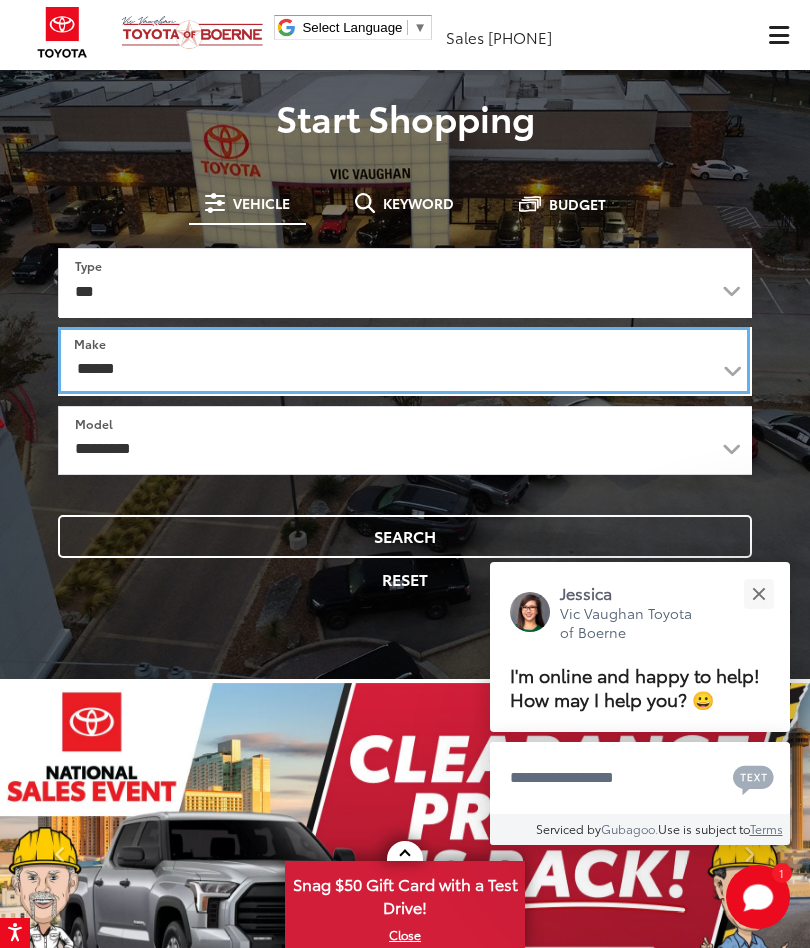 click on "******** ******" at bounding box center [404, 360] 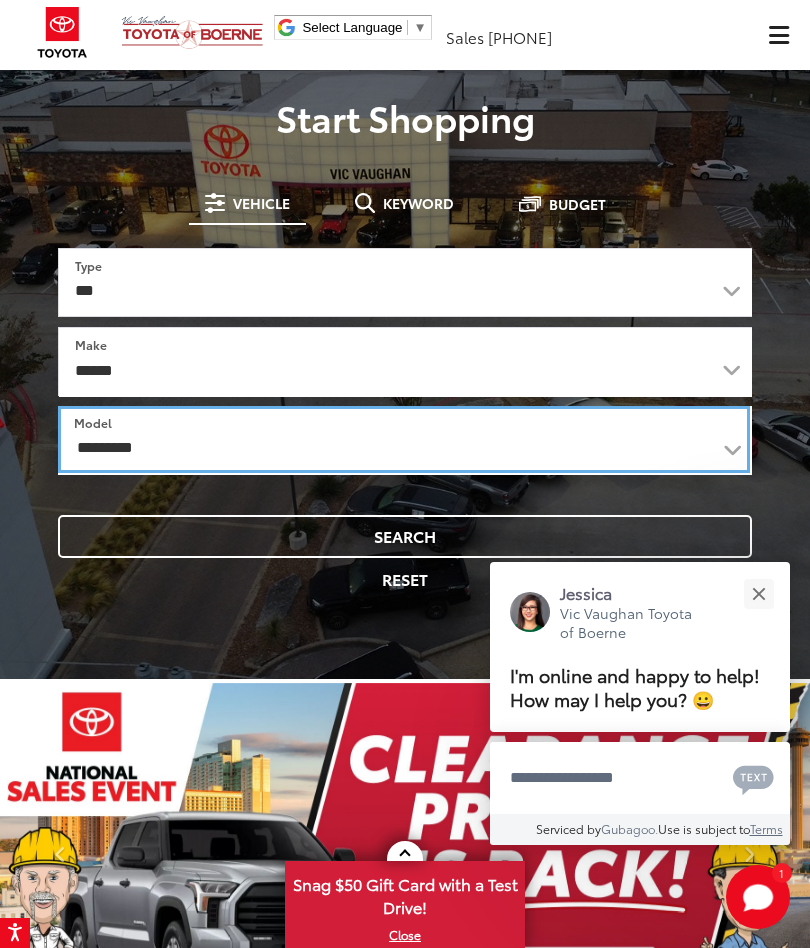 click on "**********" at bounding box center (404, 439) 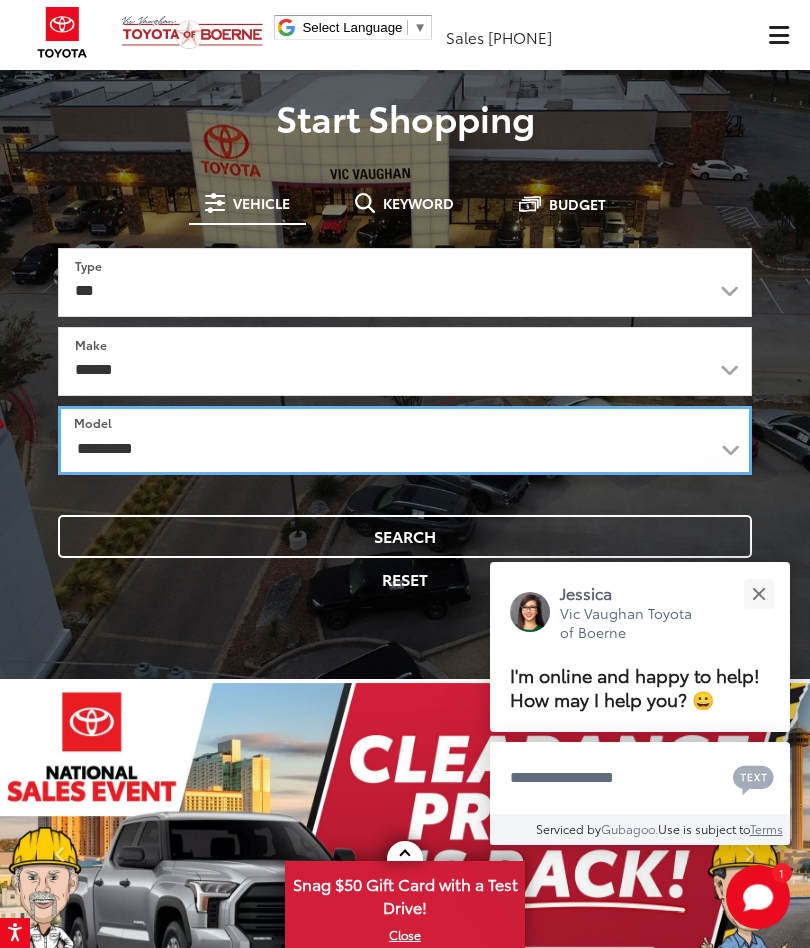 select on "*****" 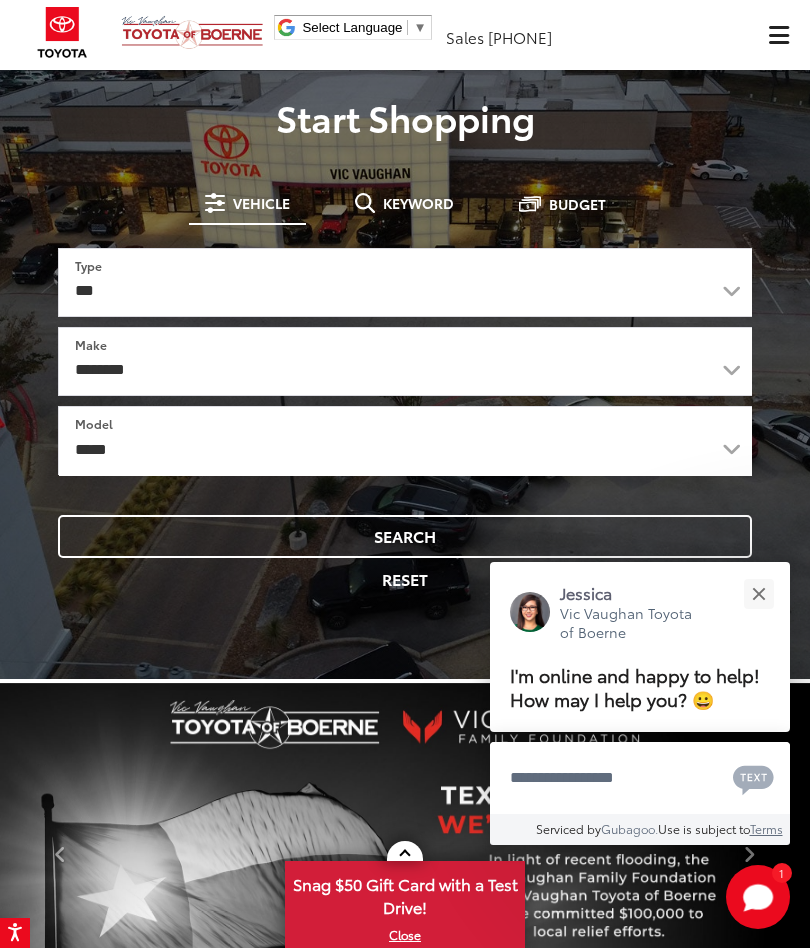 click at bounding box center [758, 593] 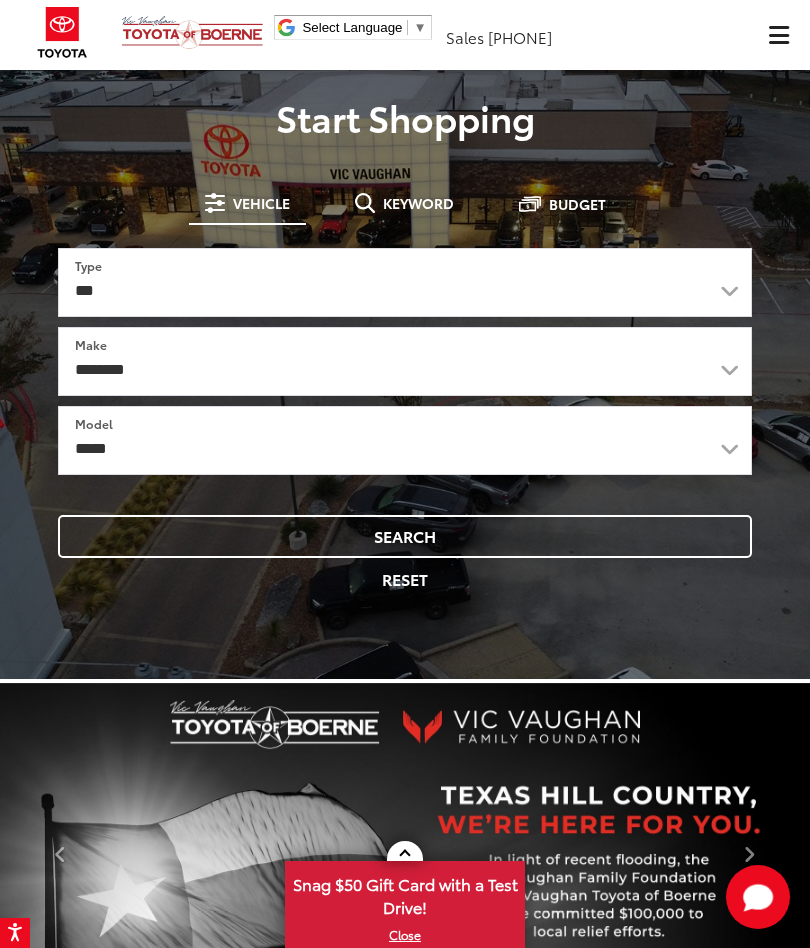 click on "Search" at bounding box center [405, 536] 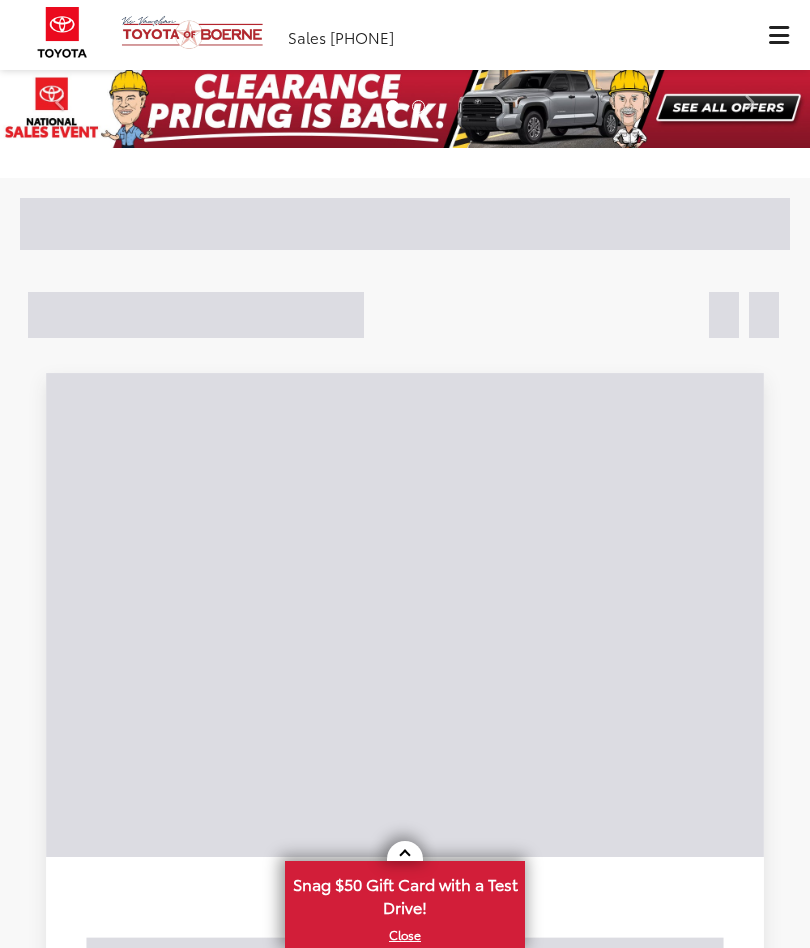 scroll, scrollTop: 0, scrollLeft: 0, axis: both 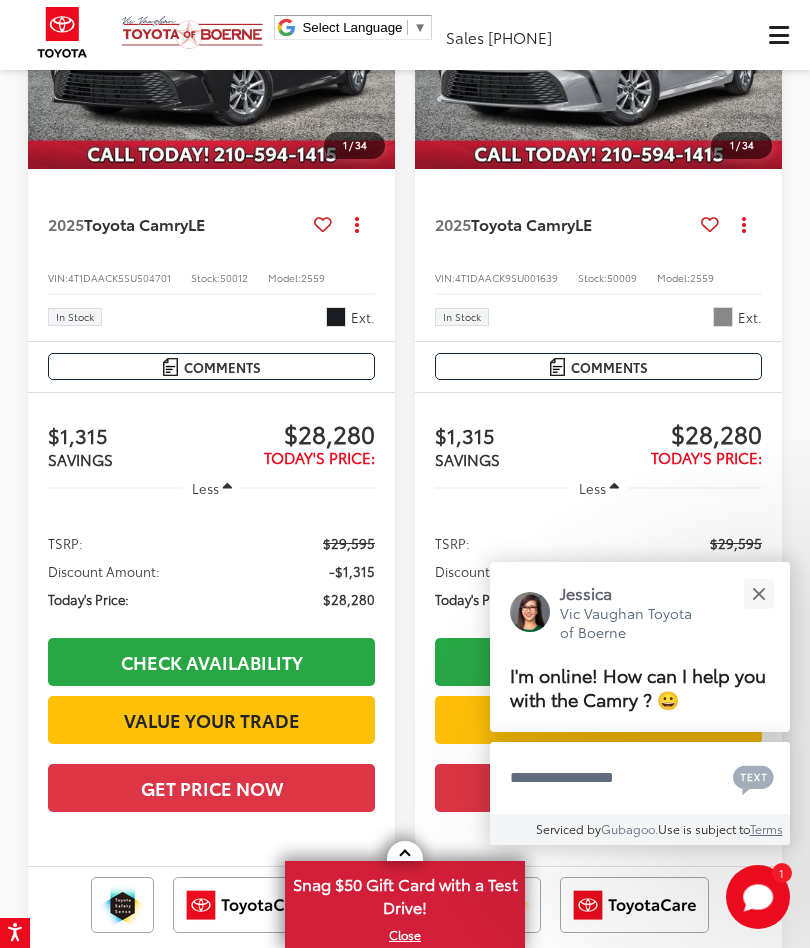 click at bounding box center [758, 593] 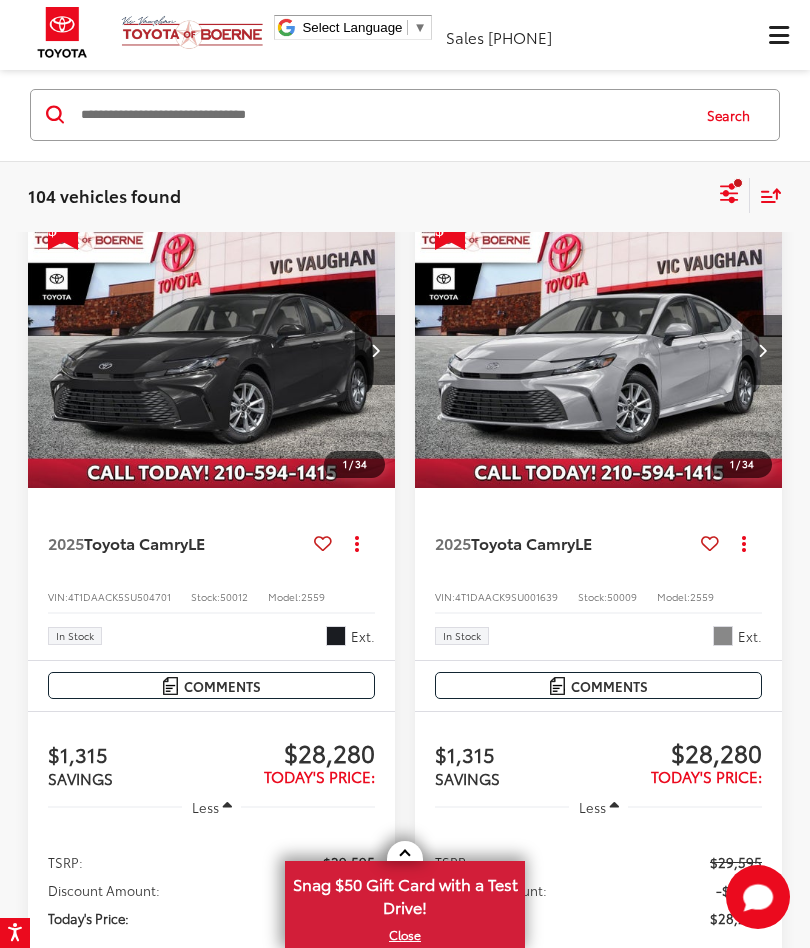 scroll, scrollTop: 0, scrollLeft: 0, axis: both 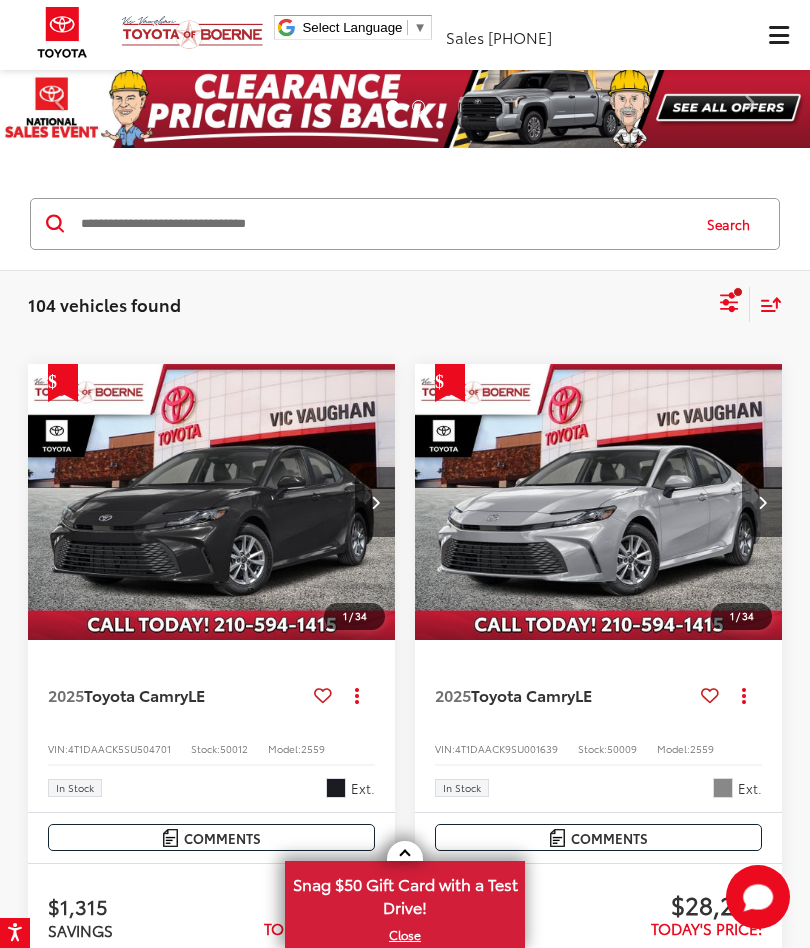 click 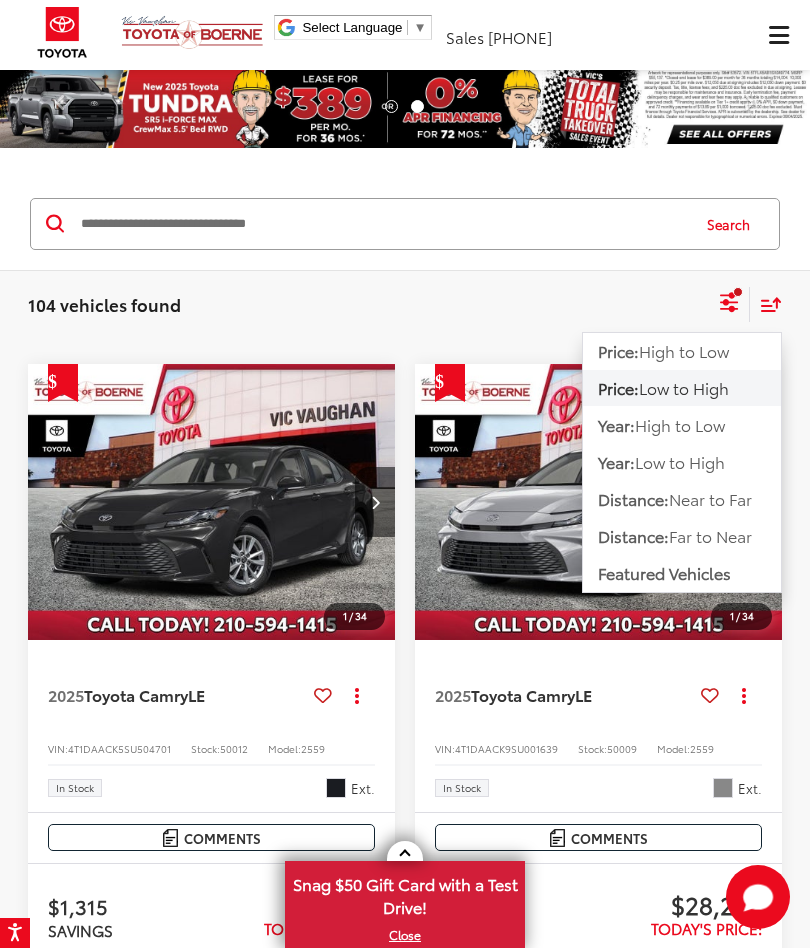 click on "High to Low" at bounding box center (684, 350) 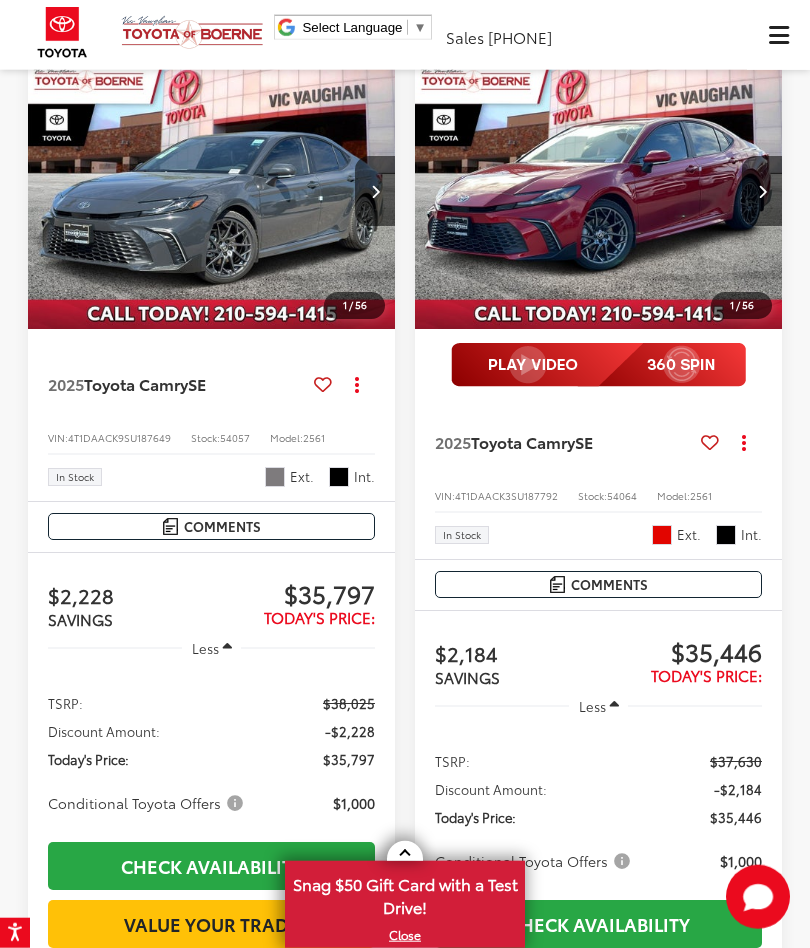 scroll, scrollTop: 1325, scrollLeft: 0, axis: vertical 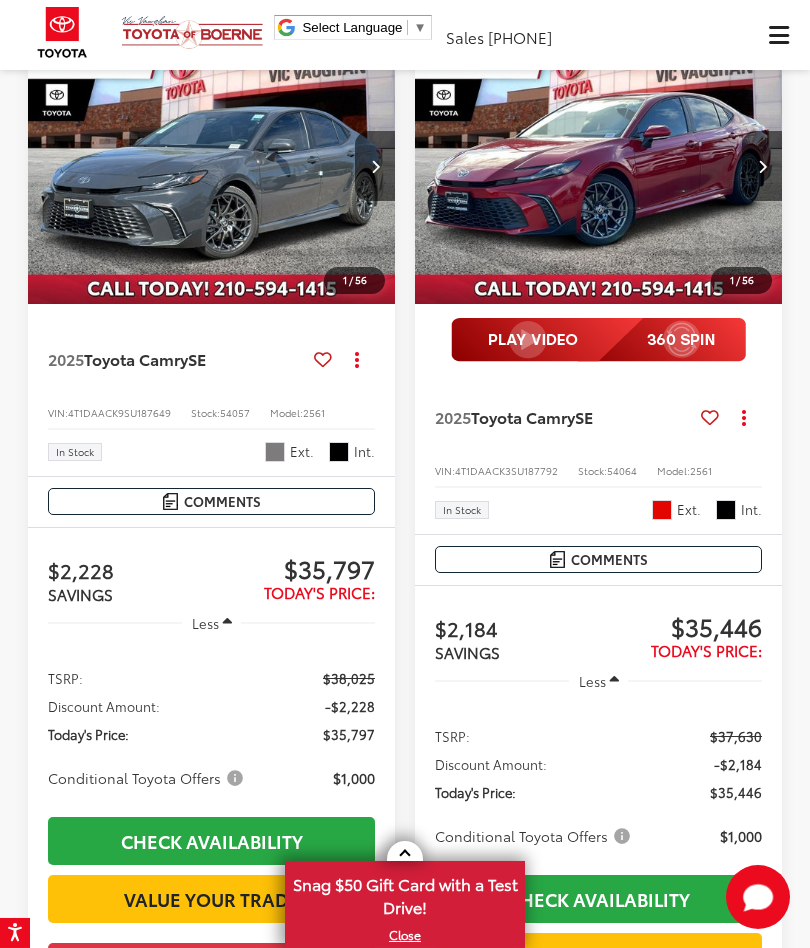 click at bounding box center [212, 167] 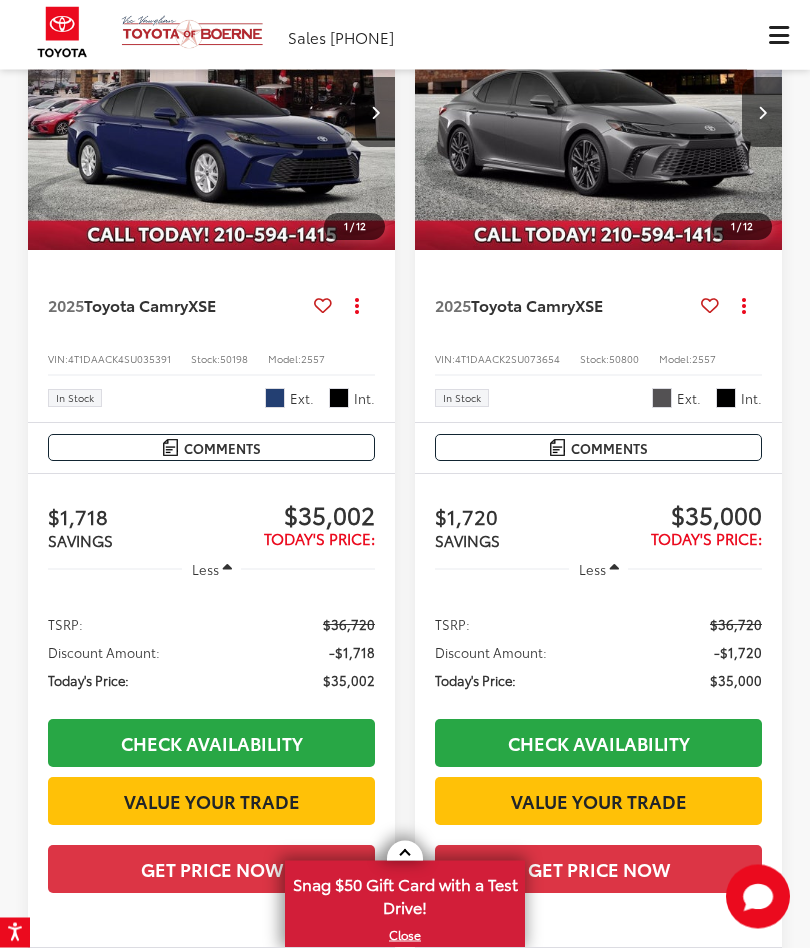 scroll, scrollTop: 3853, scrollLeft: 0, axis: vertical 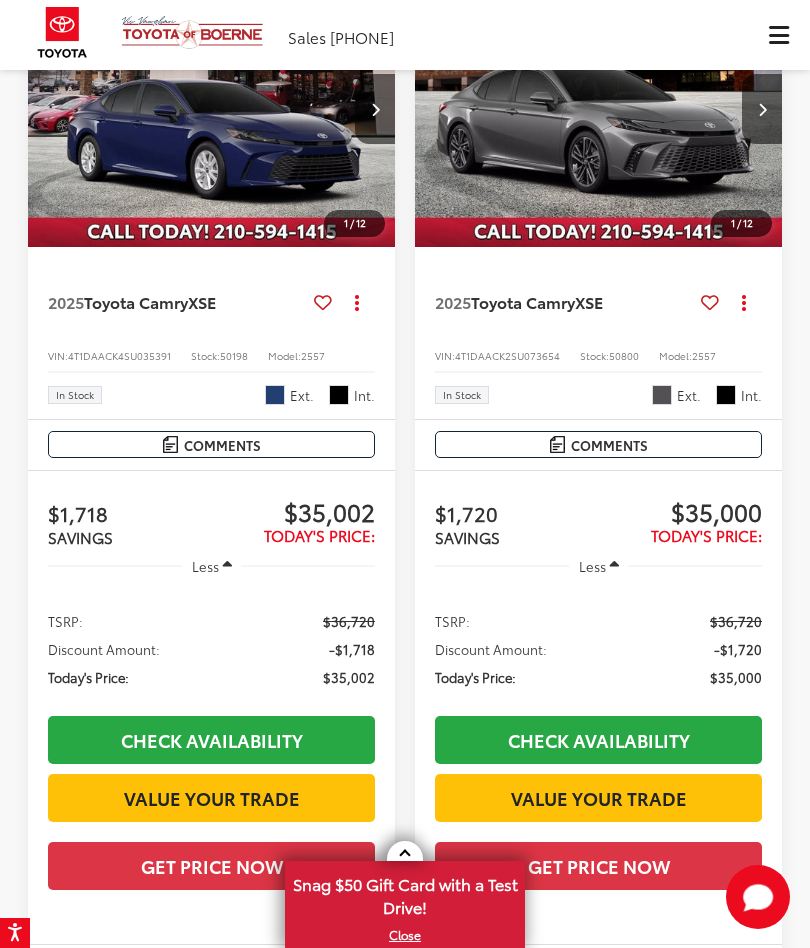 click at bounding box center (599, 110) 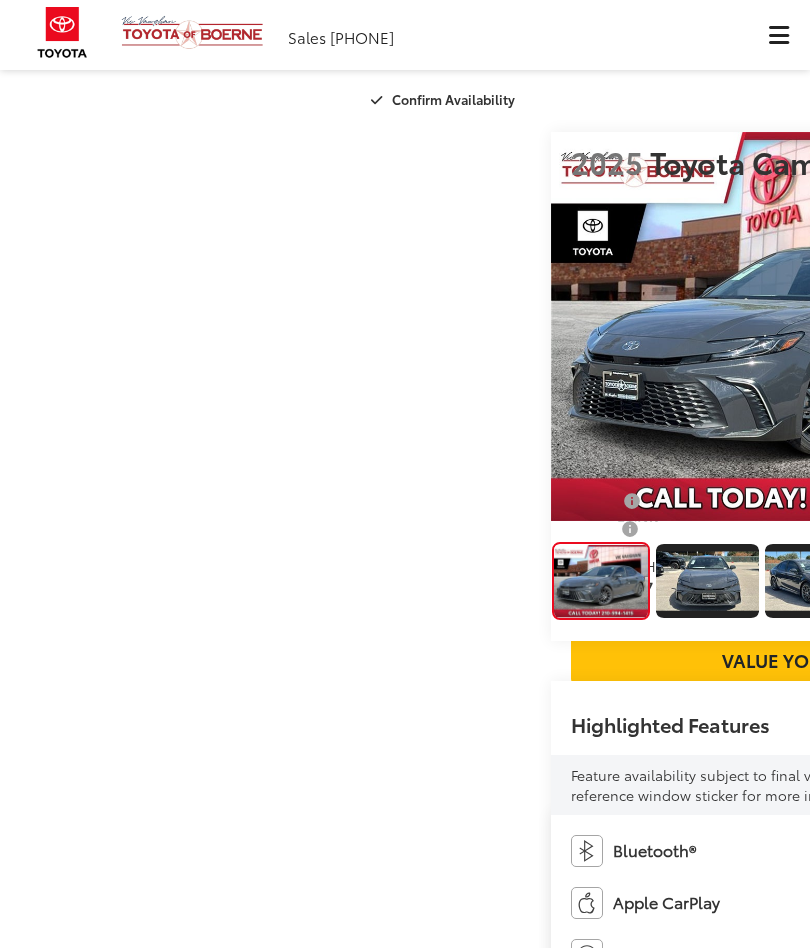 scroll, scrollTop: 0, scrollLeft: 0, axis: both 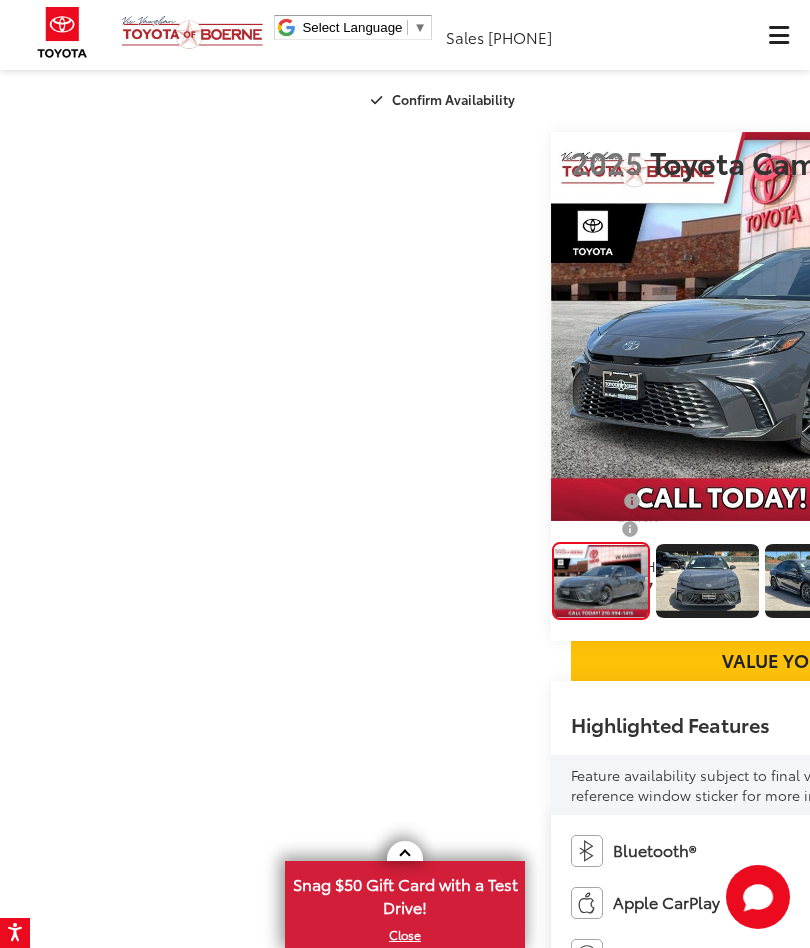 click at bounding box center [1050, 327] 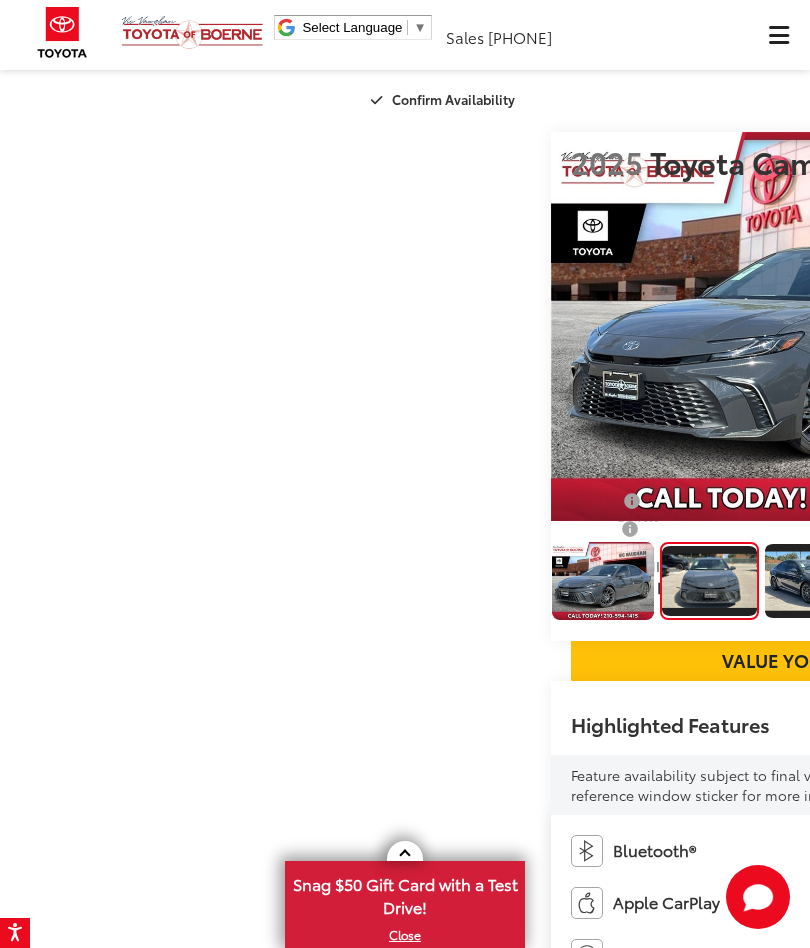 scroll, scrollTop: 0, scrollLeft: 810, axis: horizontal 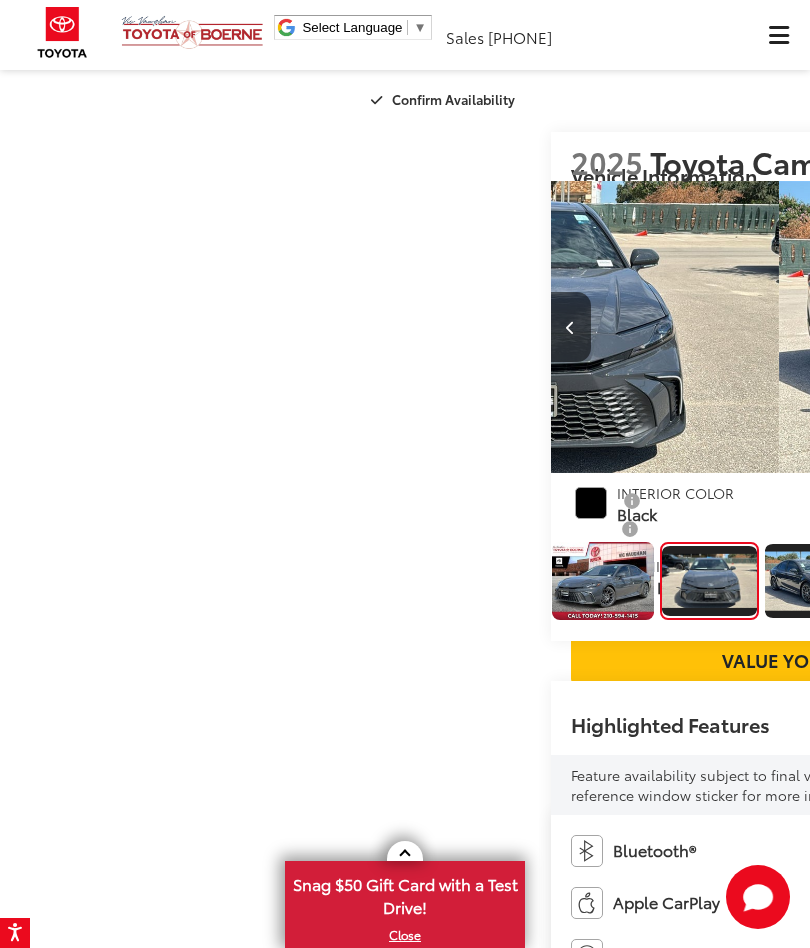 click at bounding box center (1050, 327) 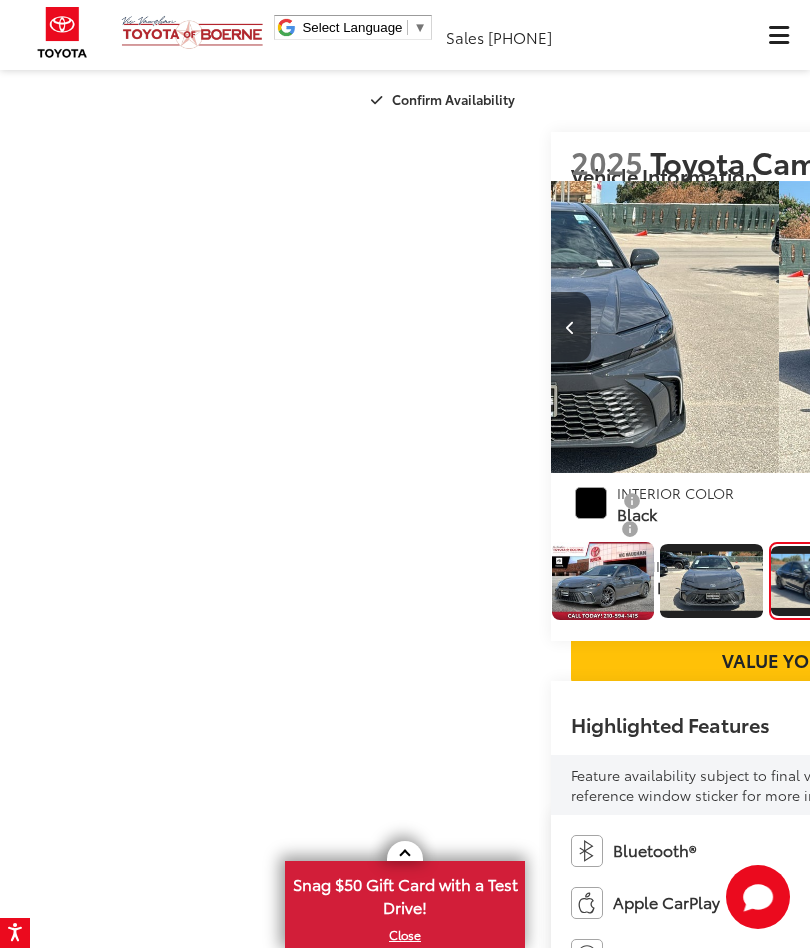 scroll, scrollTop: 0, scrollLeft: 1514, axis: horizontal 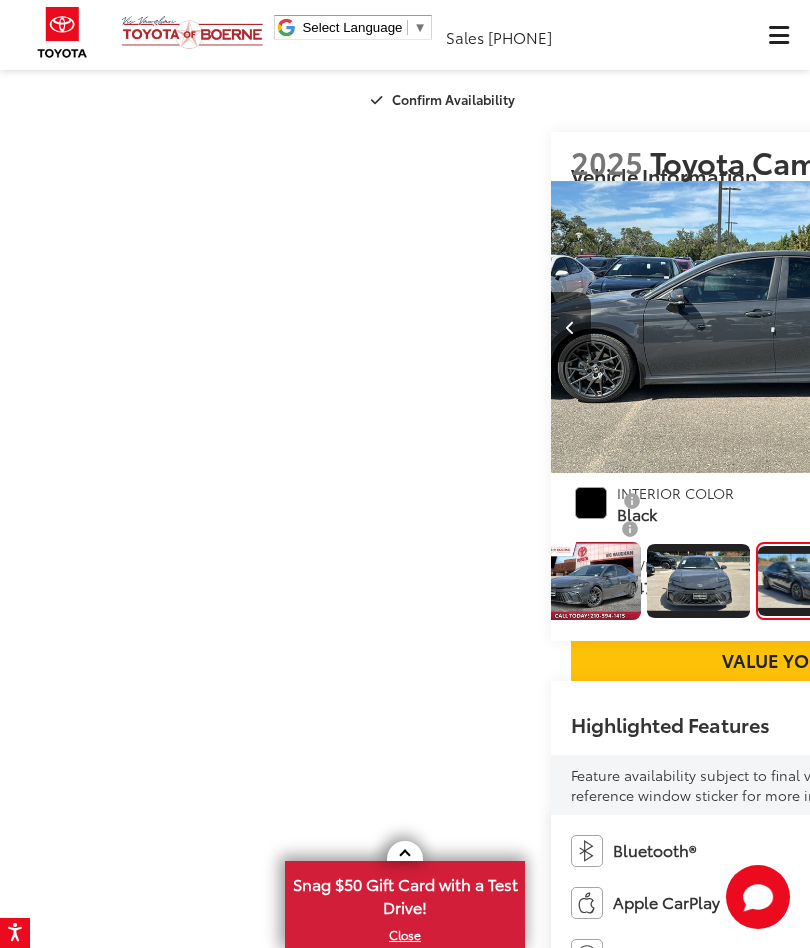 click at bounding box center (1050, 327) 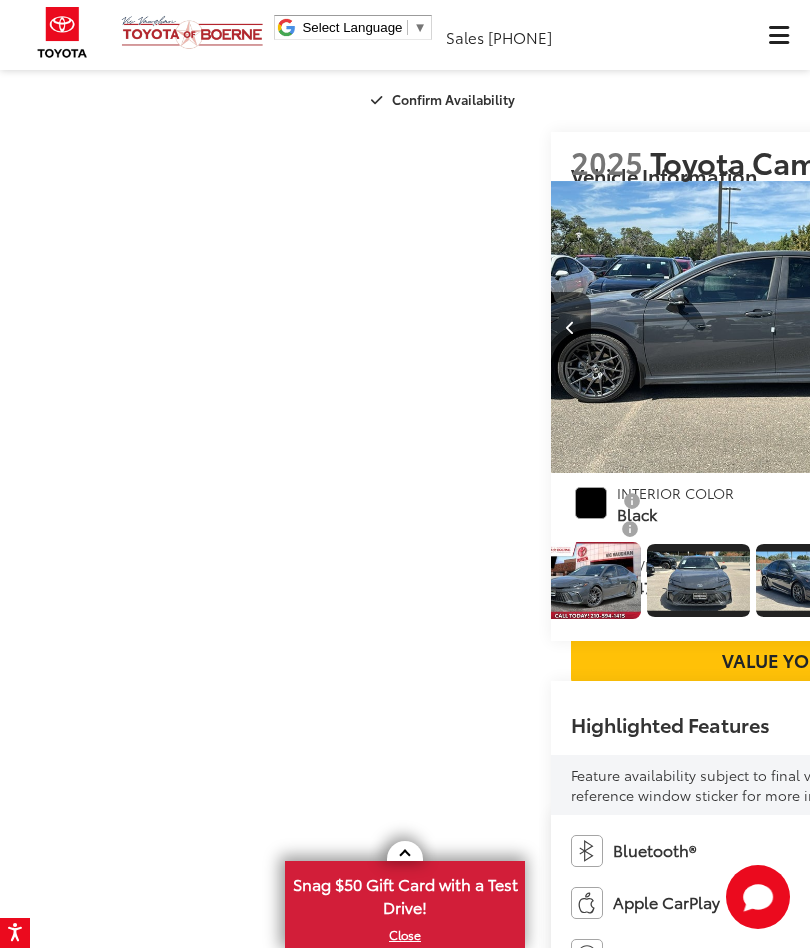 scroll, scrollTop: 0, scrollLeft: 2109, axis: horizontal 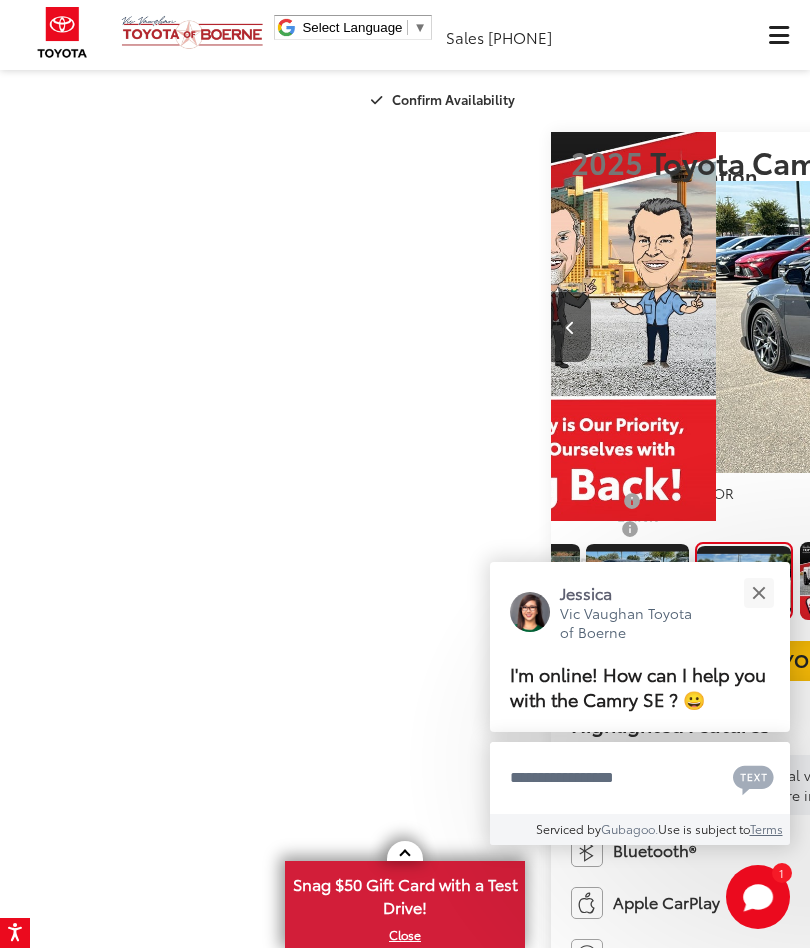 click at bounding box center (1050, 327) 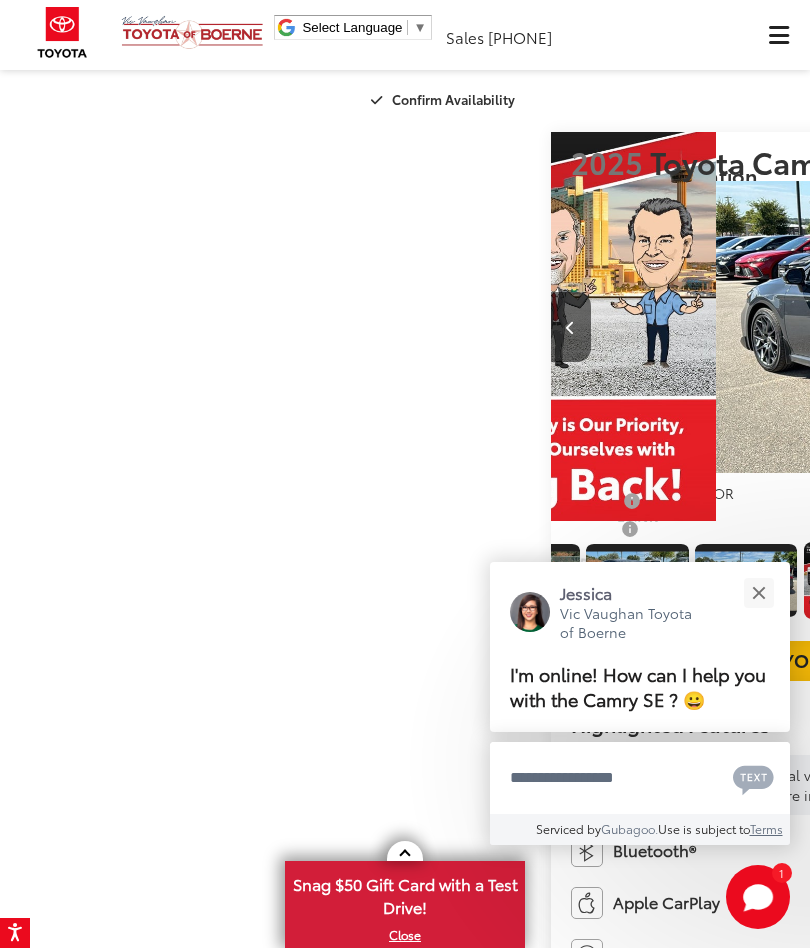 scroll, scrollTop: 0, scrollLeft: 3063, axis: horizontal 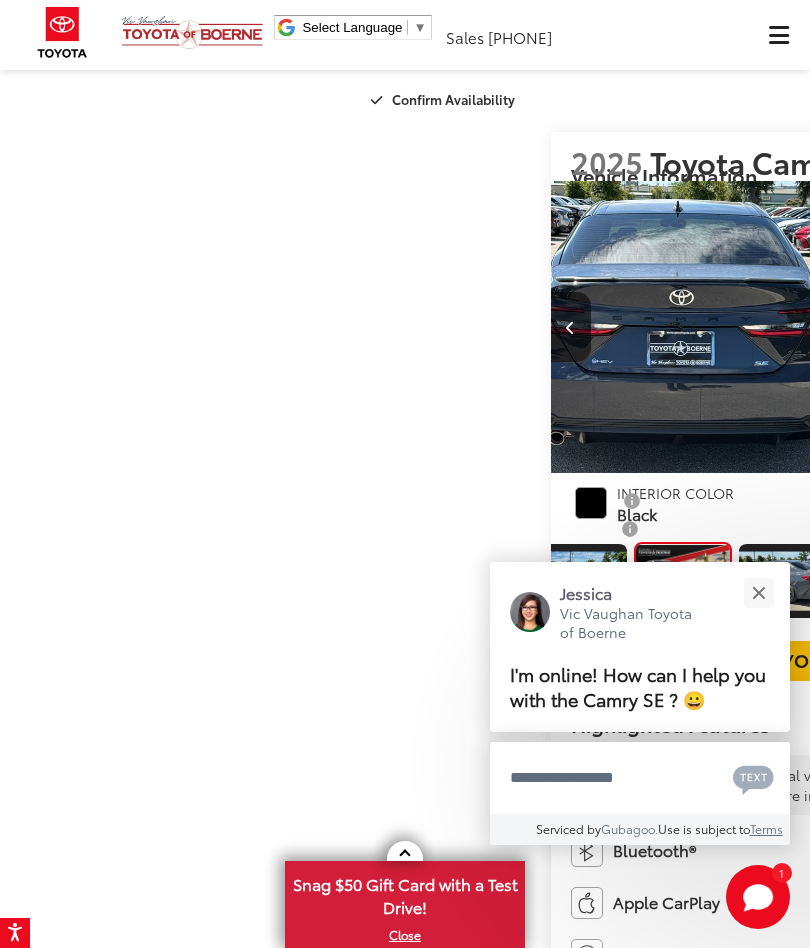 click at bounding box center (758, 593) 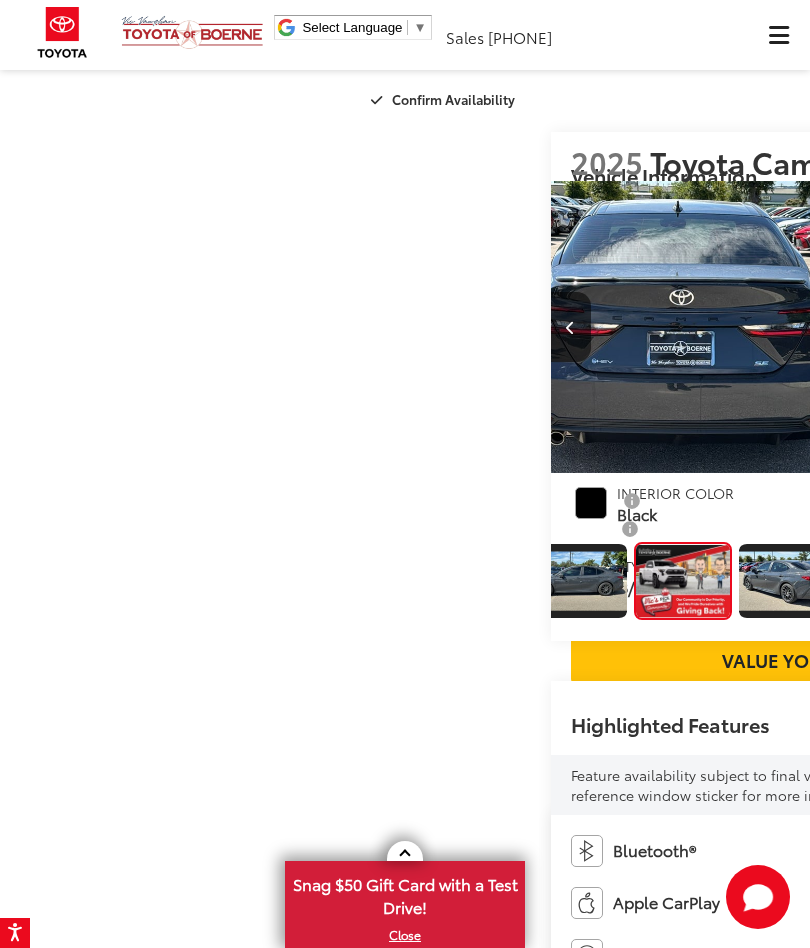 click at bounding box center [1050, 327] 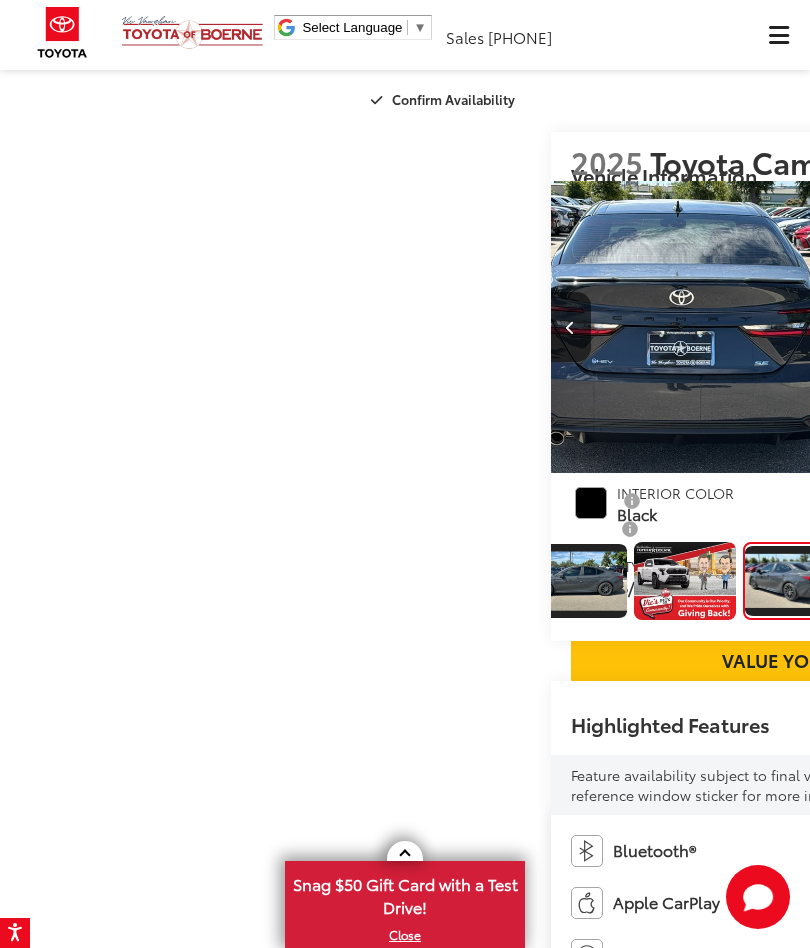 scroll, scrollTop: 0, scrollLeft: 3917, axis: horizontal 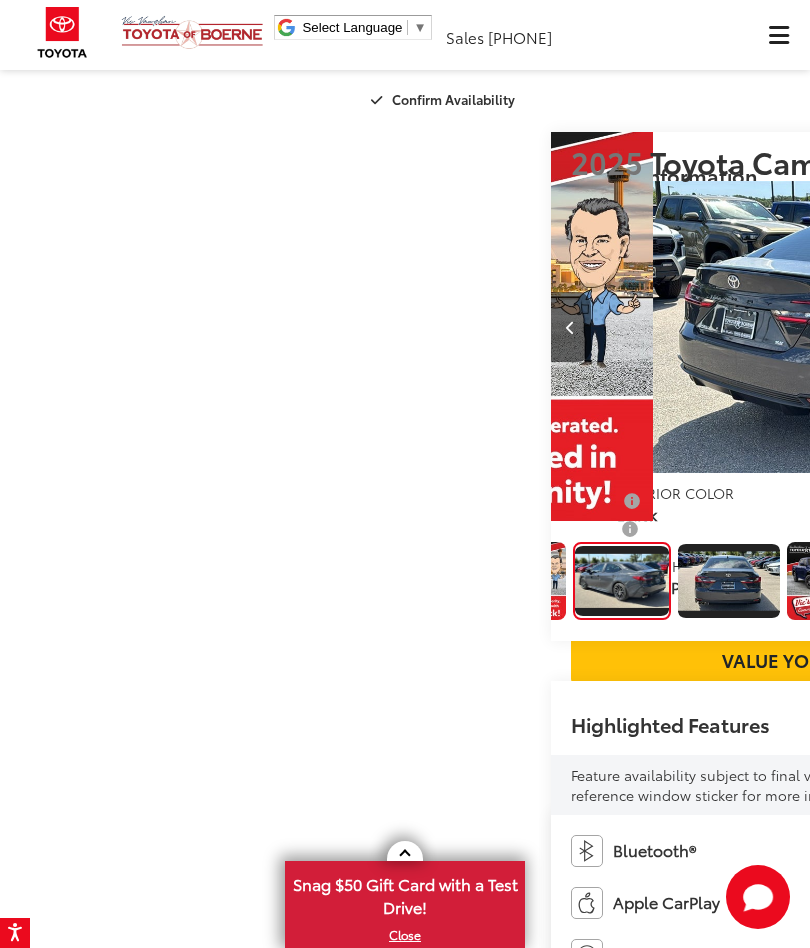 click at bounding box center [1050, 327] 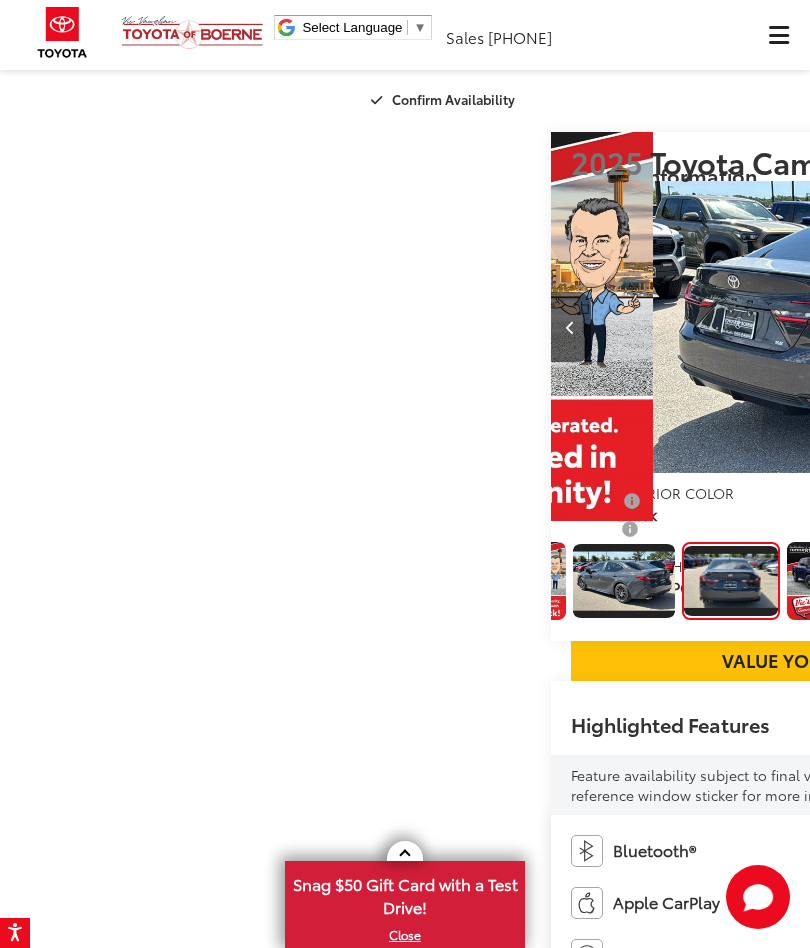 scroll, scrollTop: 0, scrollLeft: 4740, axis: horizontal 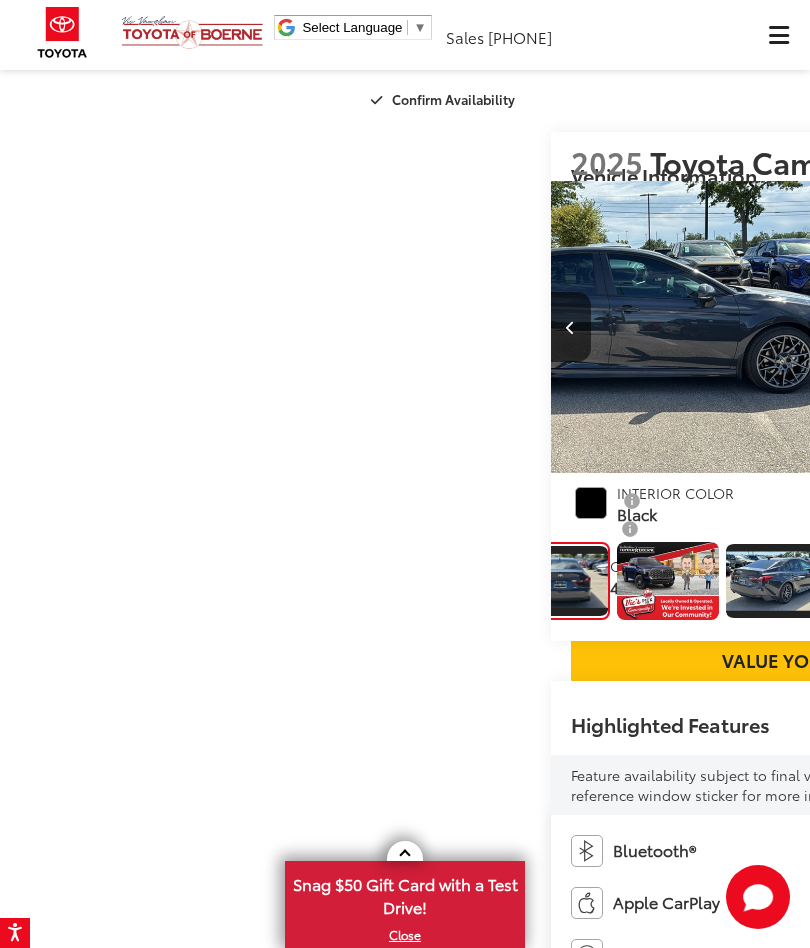 click at bounding box center [1050, 327] 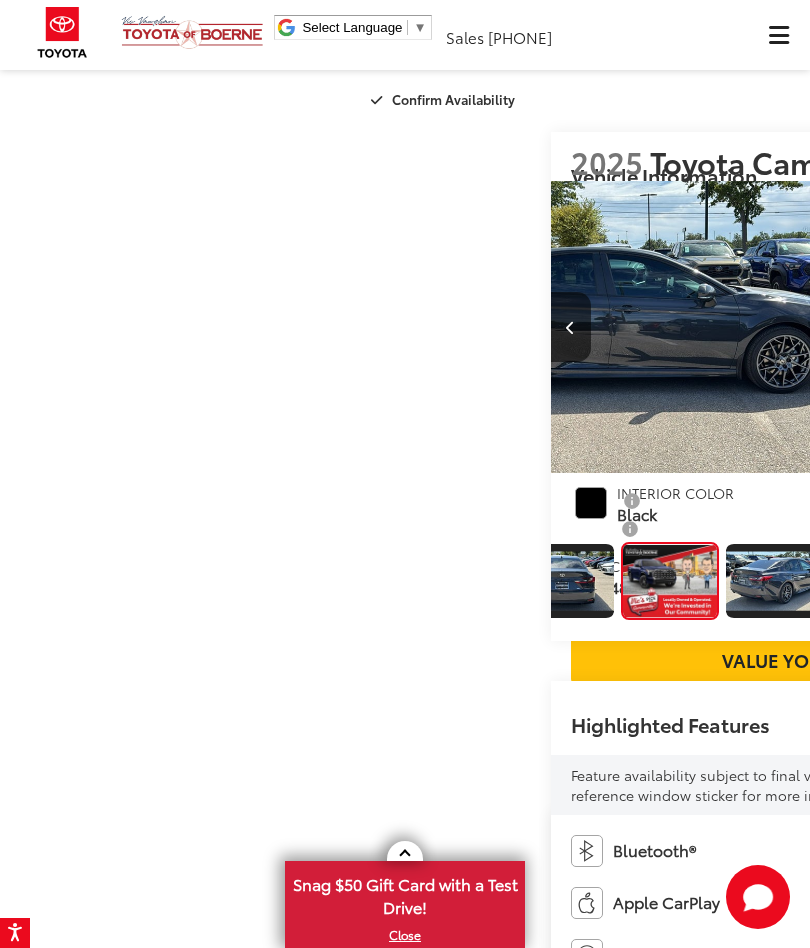 scroll, scrollTop: 0, scrollLeft: 5451, axis: horizontal 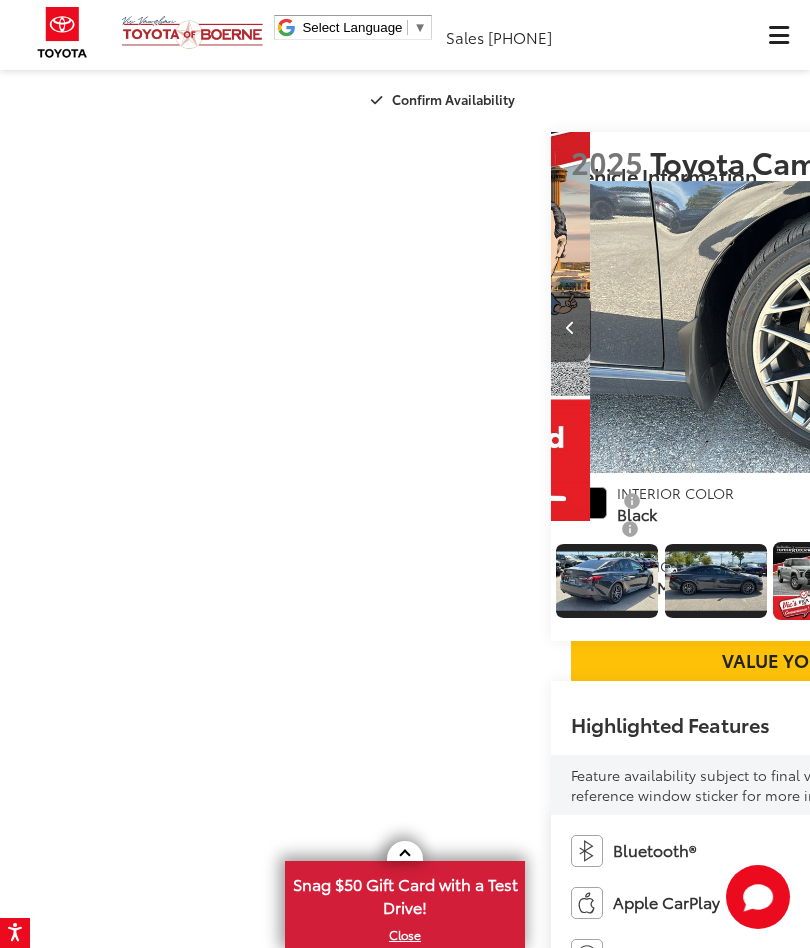 click at bounding box center (1049, 328) 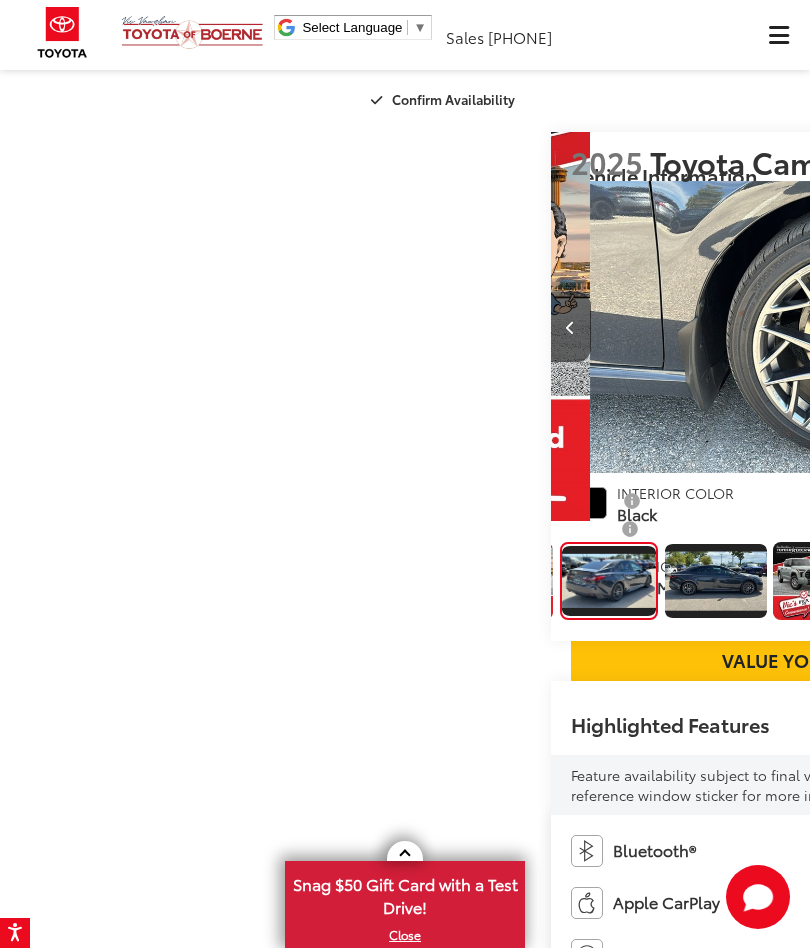scroll, scrollTop: 0, scrollLeft: 6356, axis: horizontal 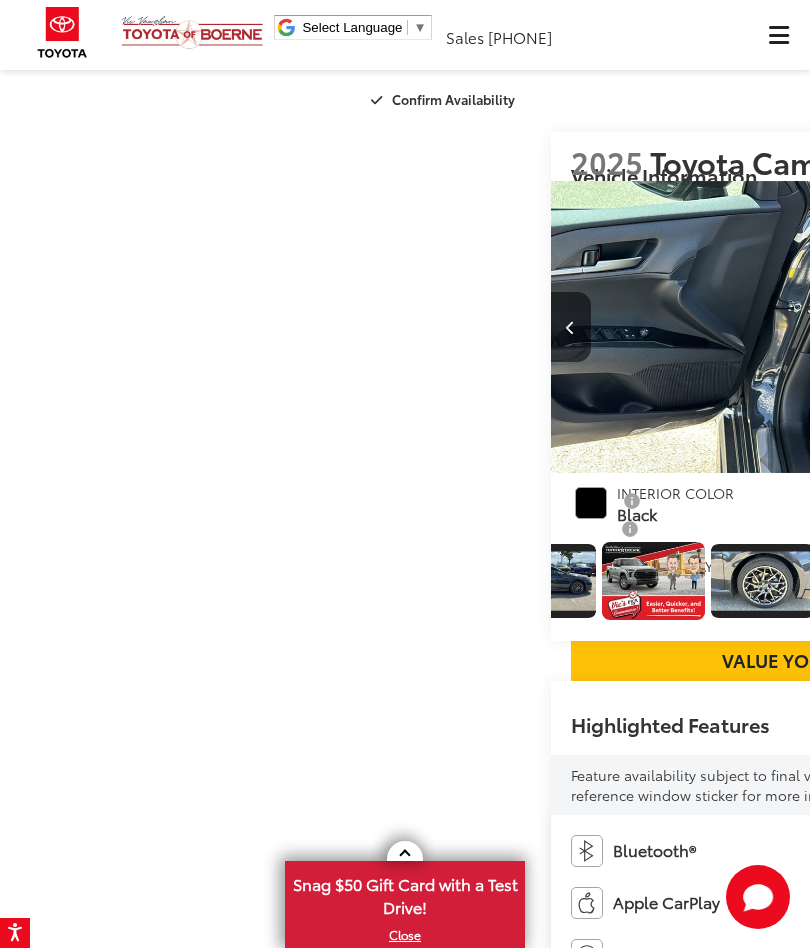 click at bounding box center [1050, 327] 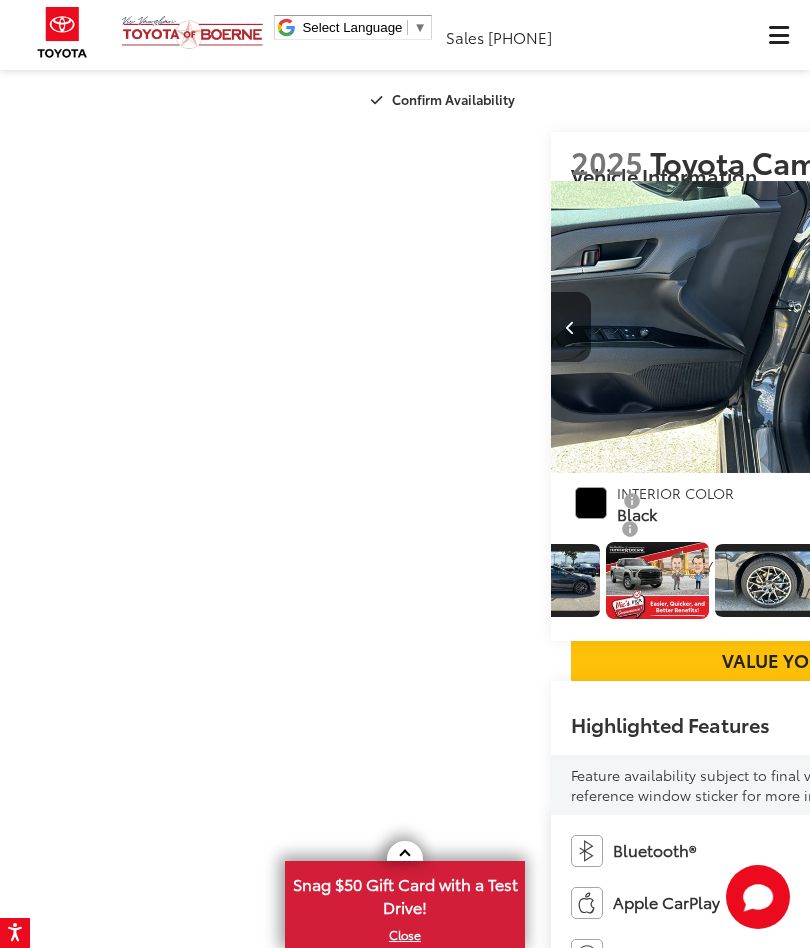 scroll, scrollTop: 0, scrollLeft: 1170, axis: horizontal 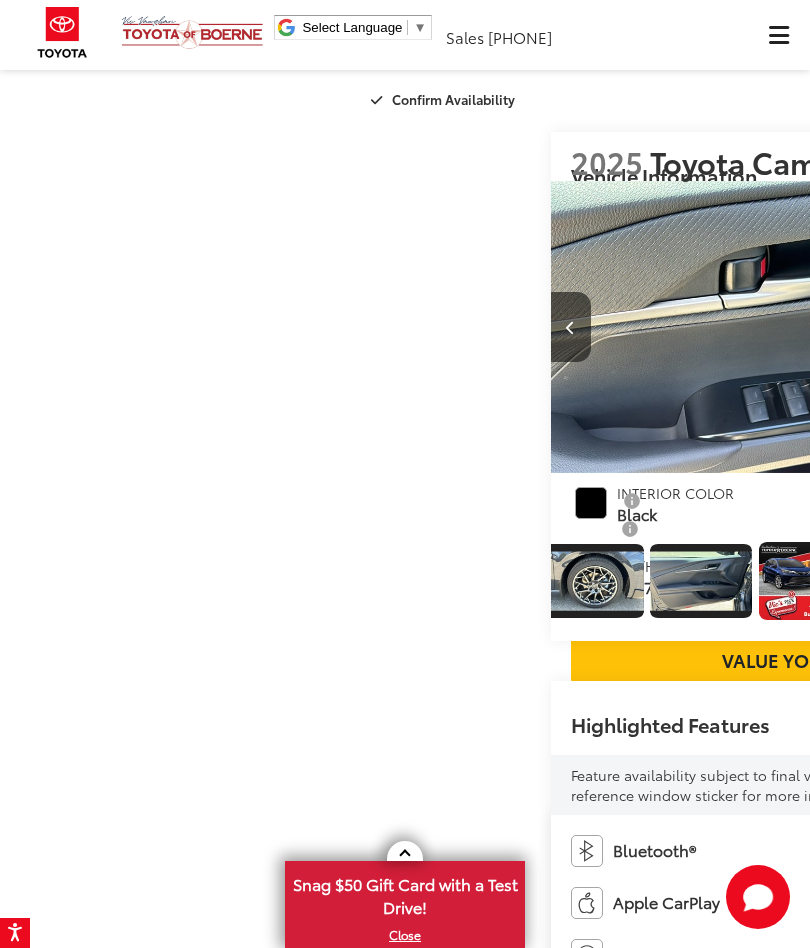 click at bounding box center [1050, 327] 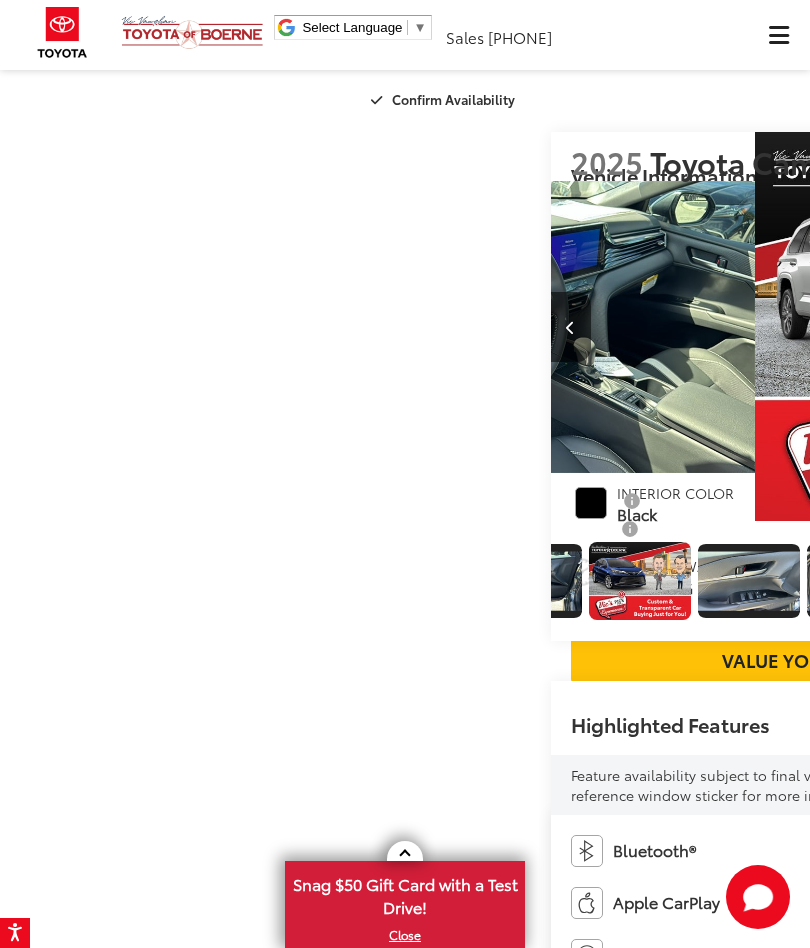 click at bounding box center (1050, 327) 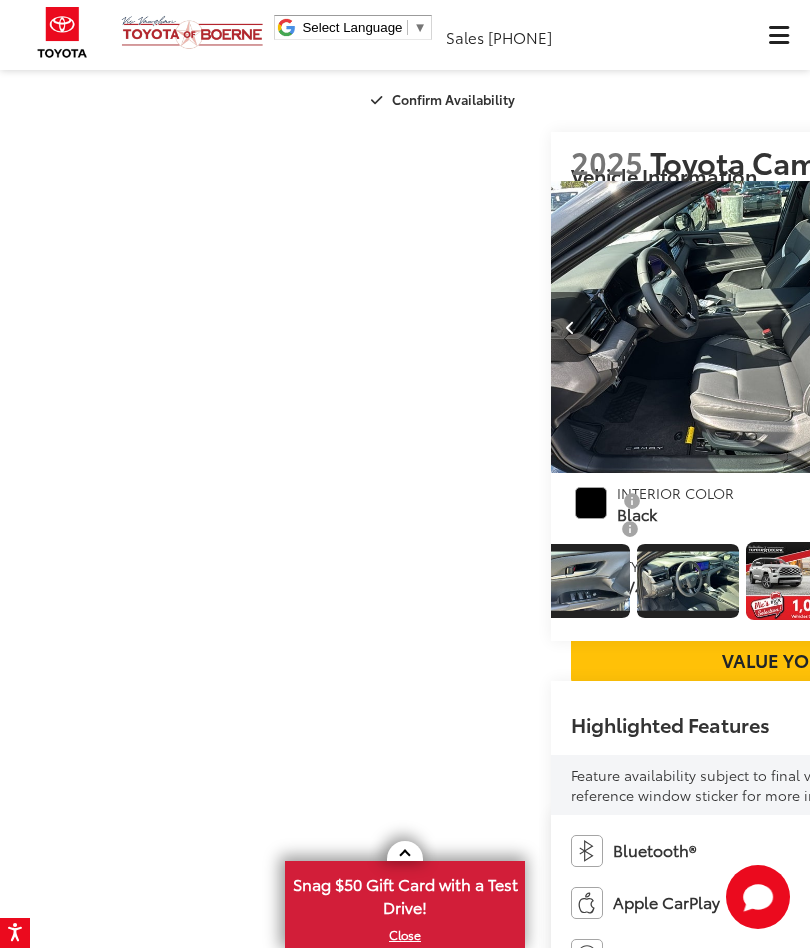 click at bounding box center [1049, 328] 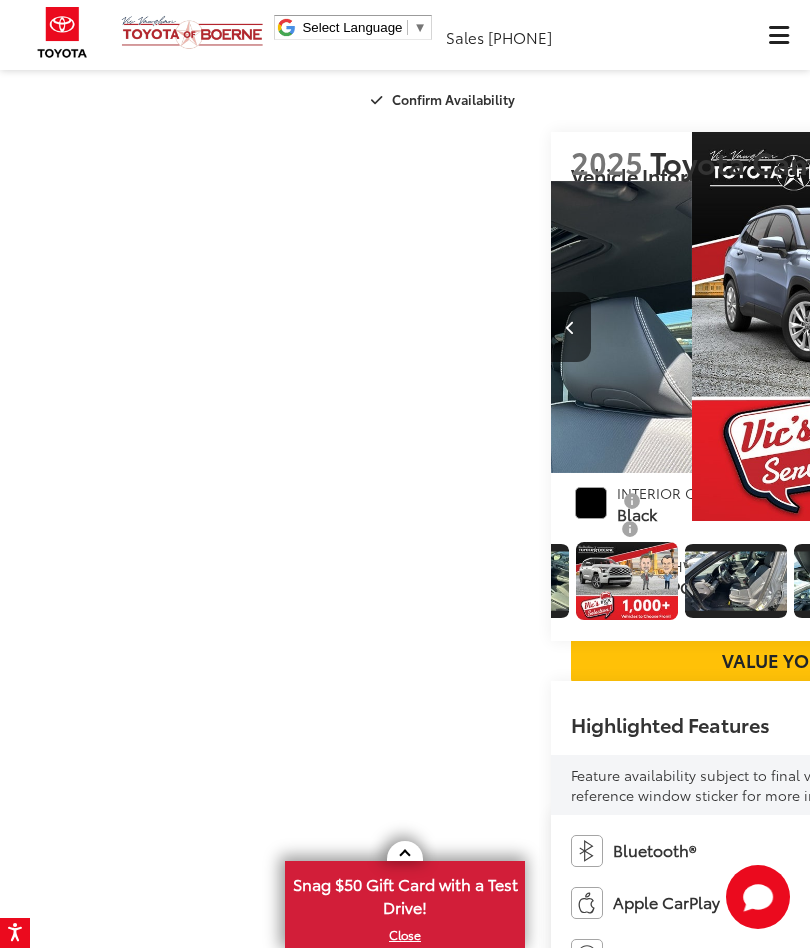 click at bounding box center (1049, 328) 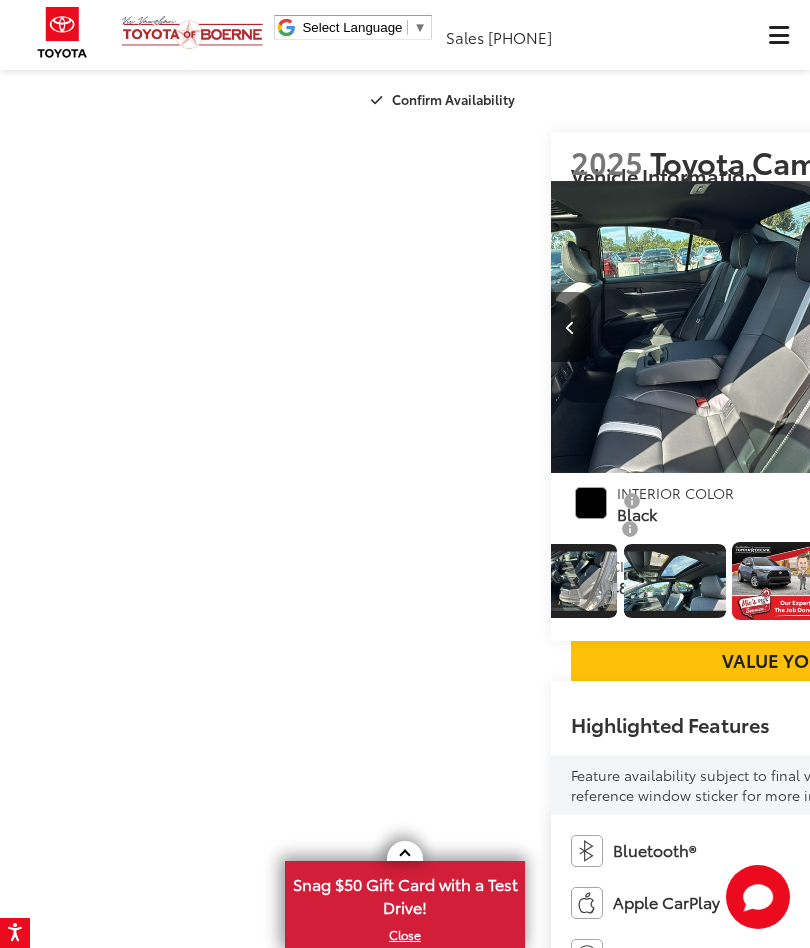 click at bounding box center [1049, 328] 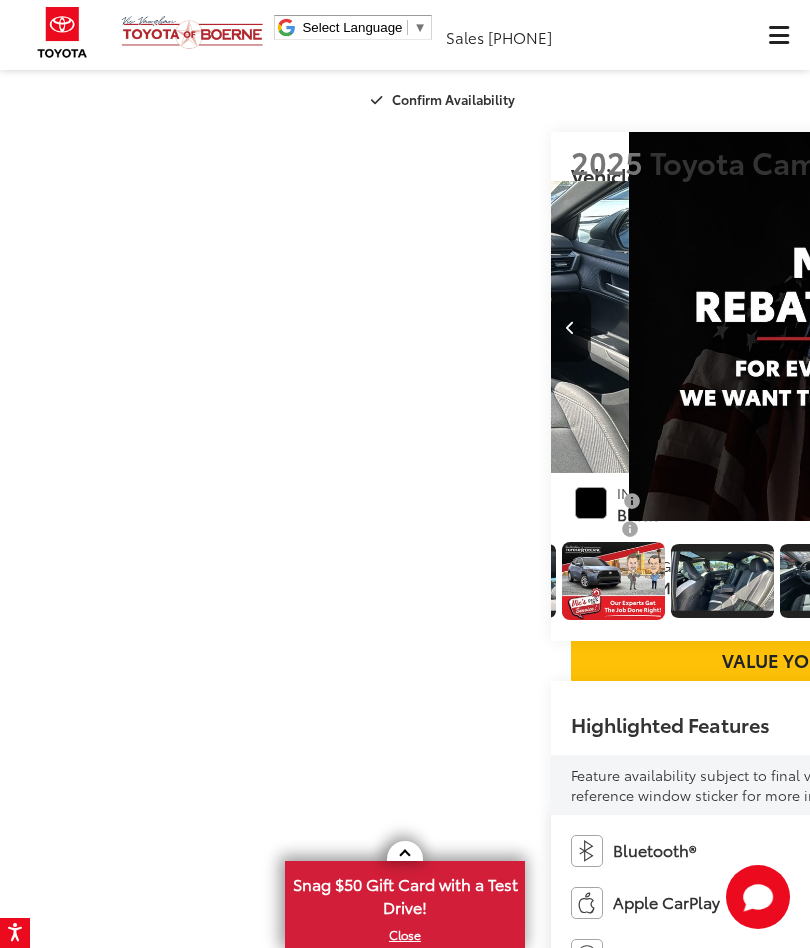 click at bounding box center [1050, 327] 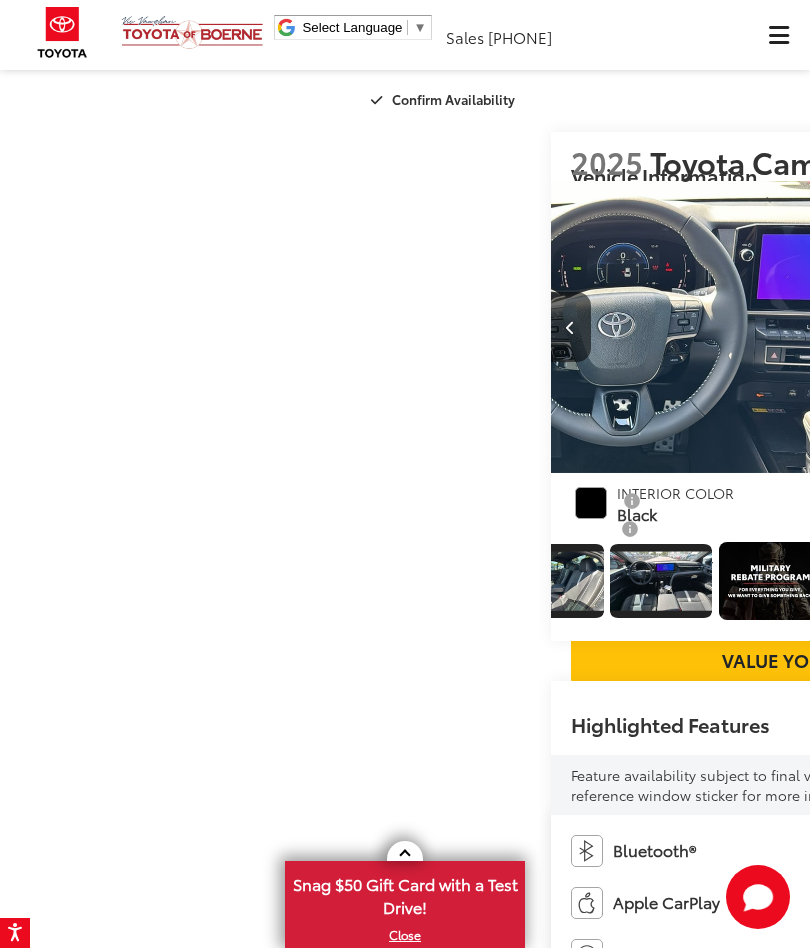 click at bounding box center [1050, 327] 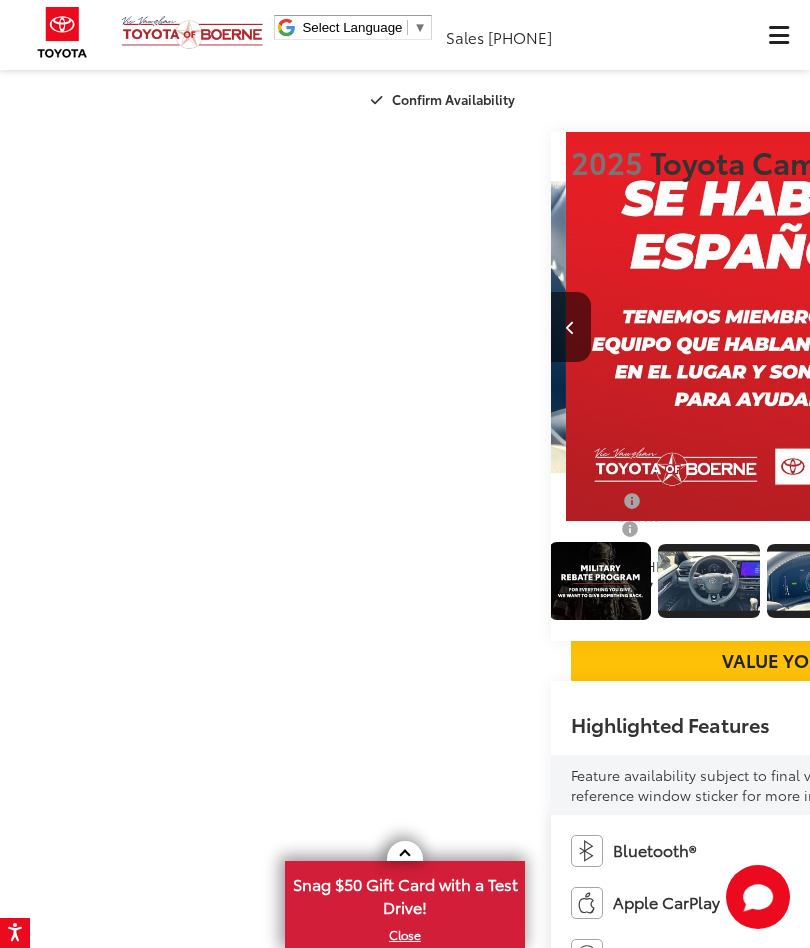 click at bounding box center [1050, 327] 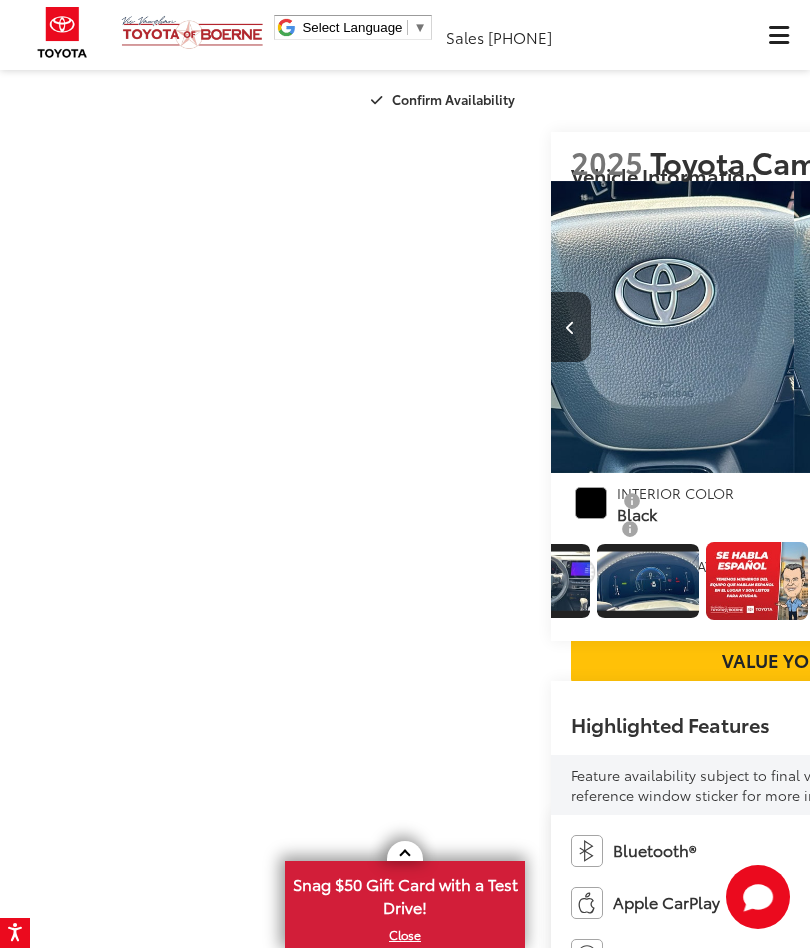 click at bounding box center (1049, 328) 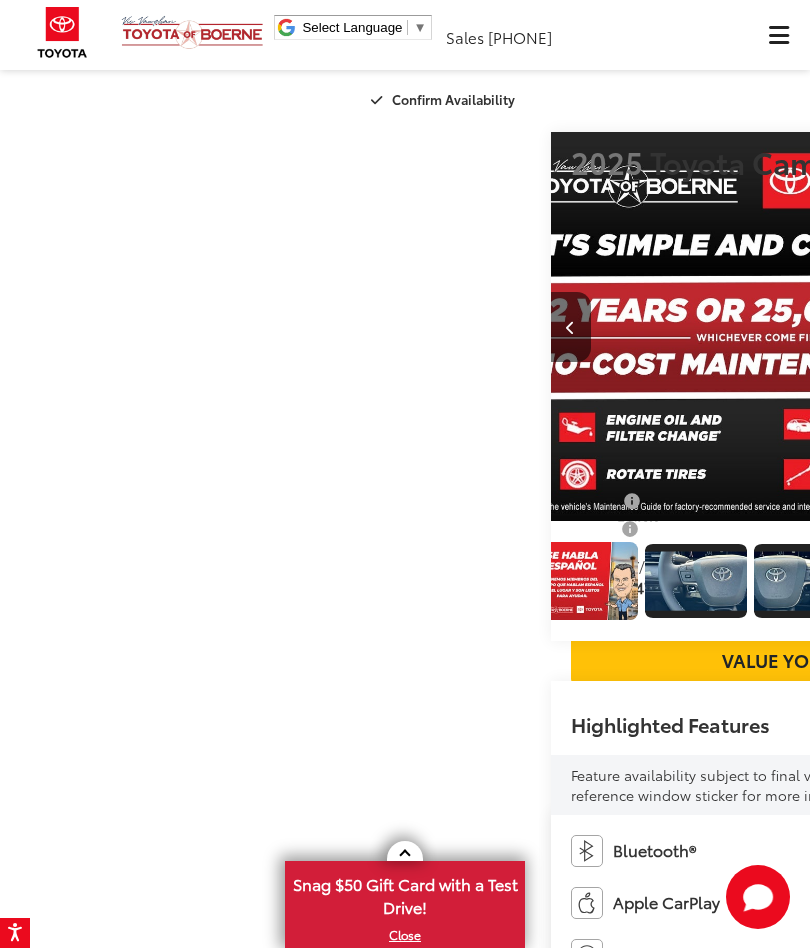 click at bounding box center [1050, 327] 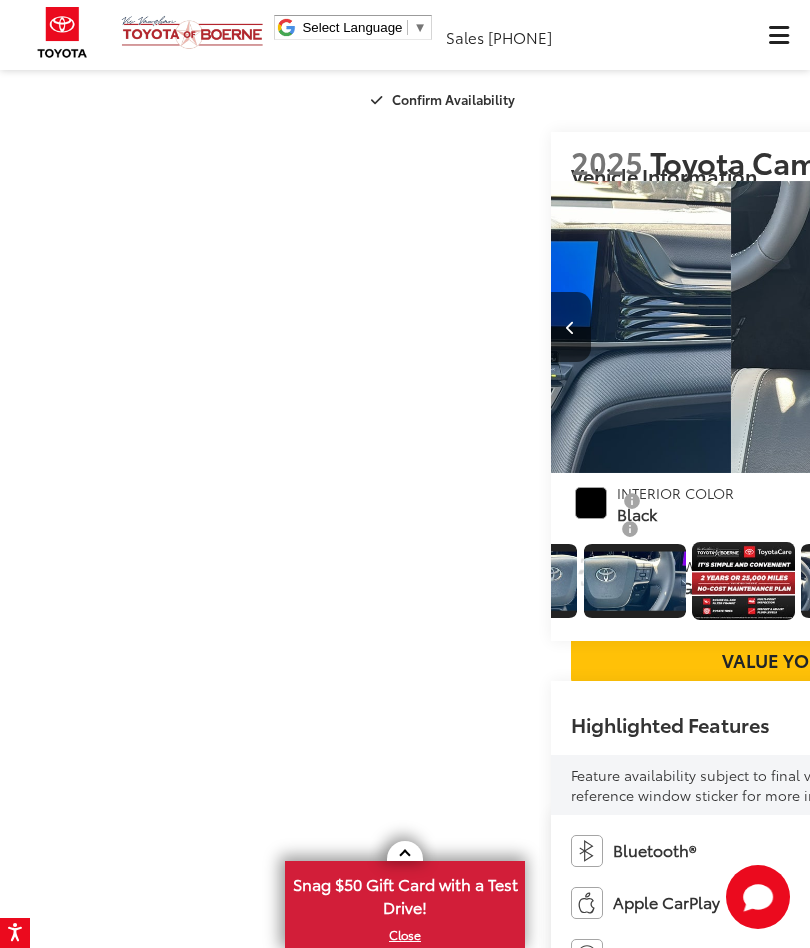 click at bounding box center (1050, 327) 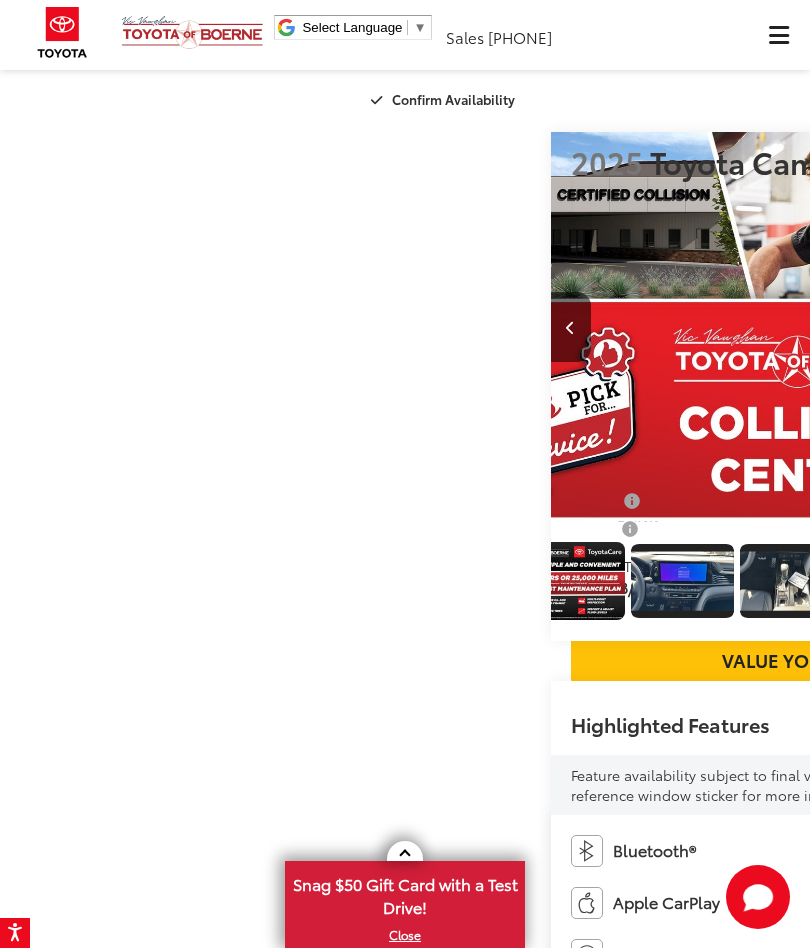 click at bounding box center (1050, 327) 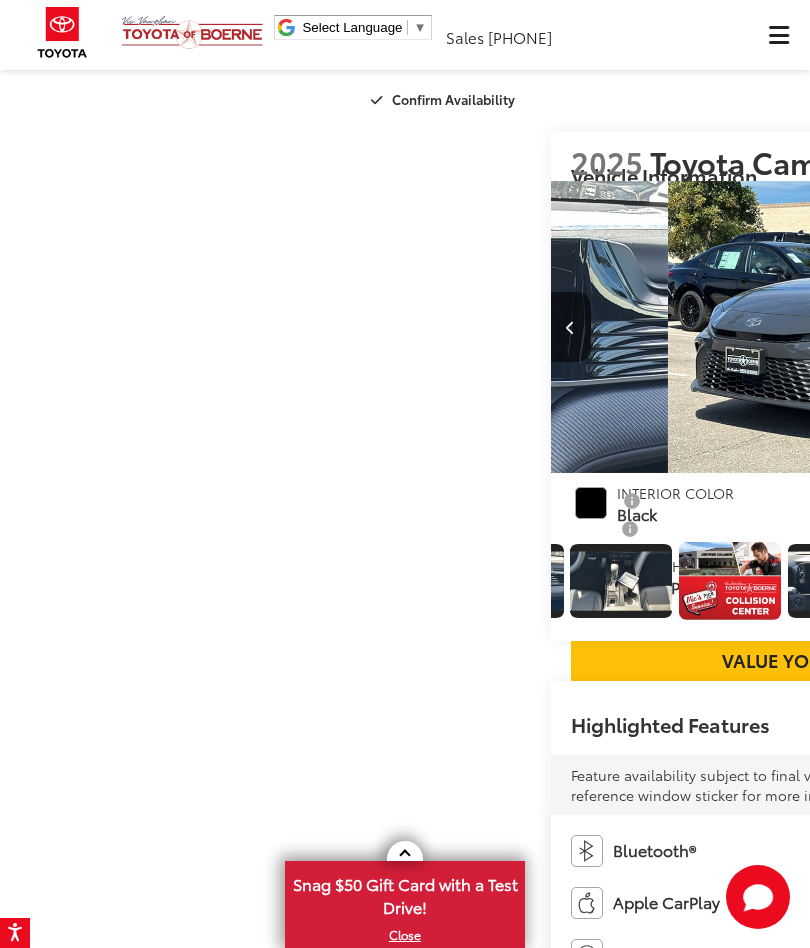click at bounding box center [-232, 100] 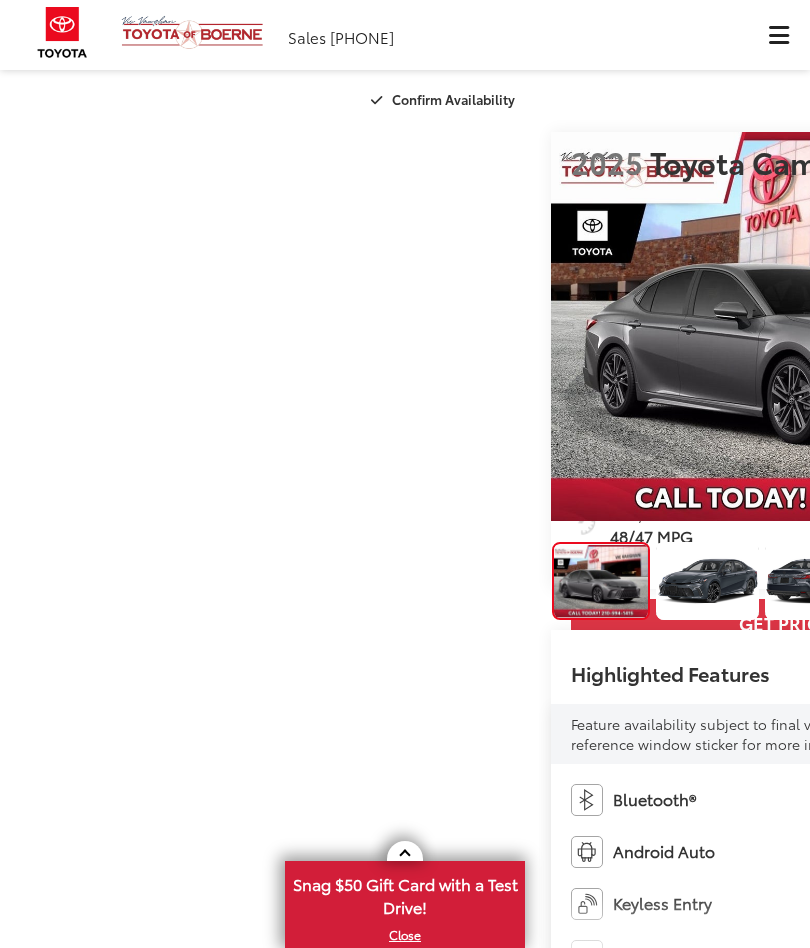 scroll, scrollTop: 0, scrollLeft: 0, axis: both 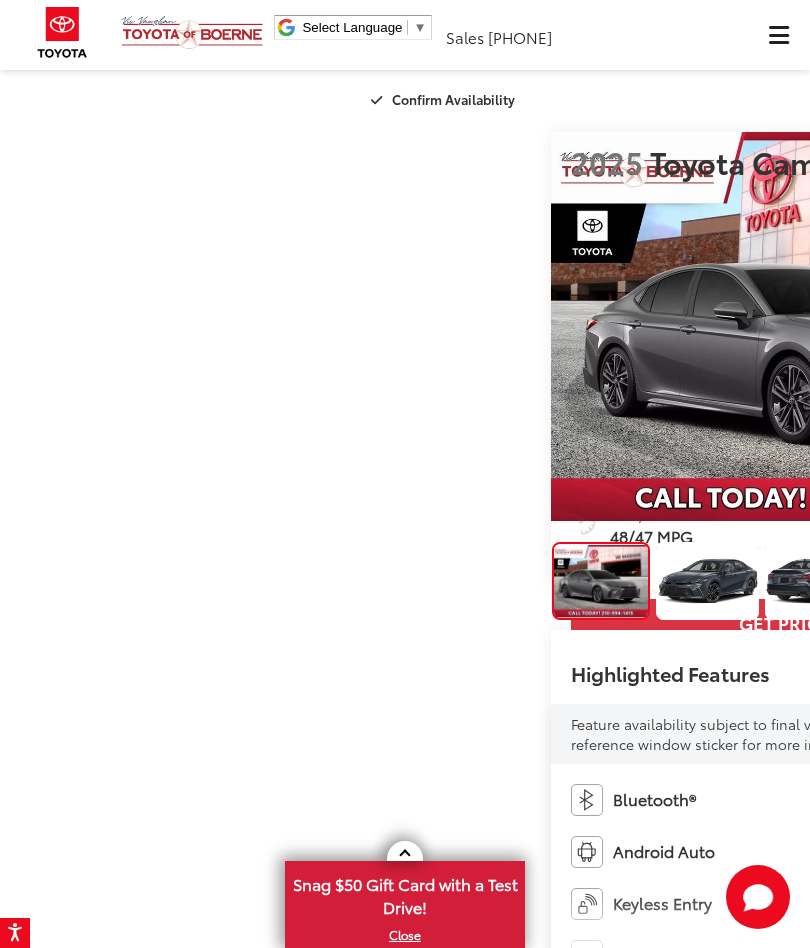 click at bounding box center [1050, 327] 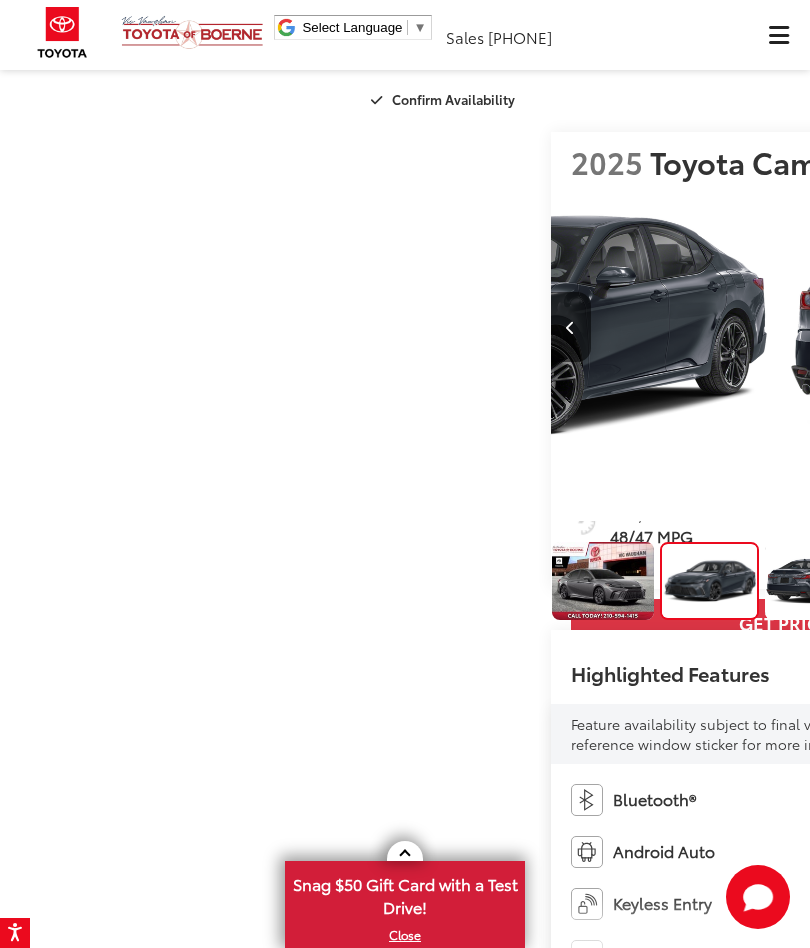 click at bounding box center [1050, 327] 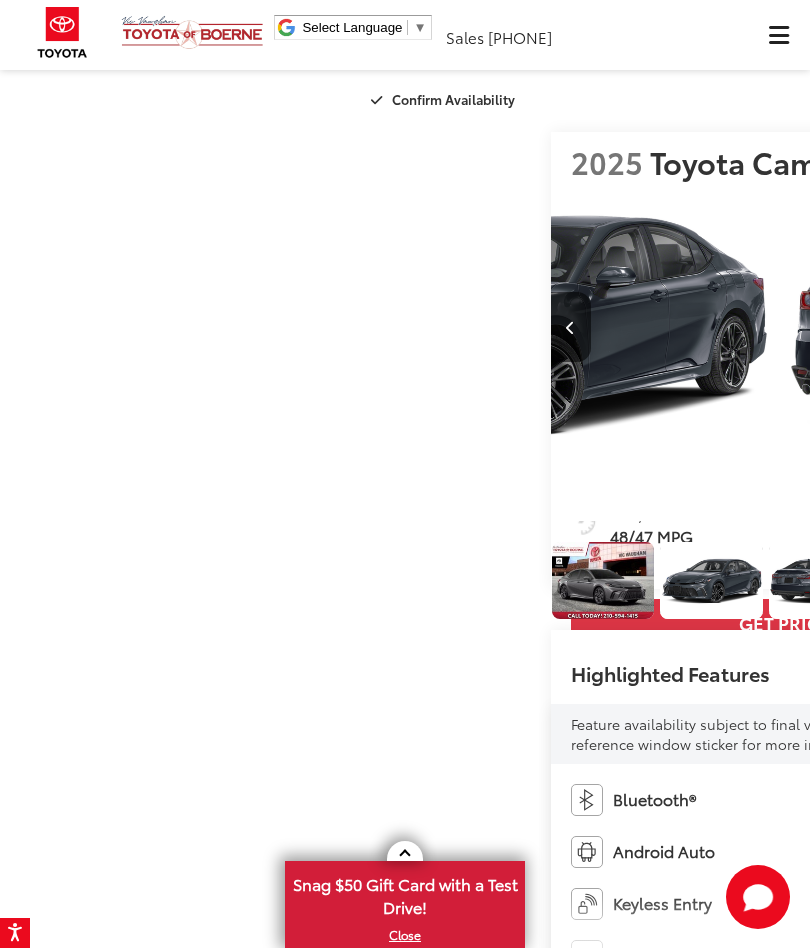 scroll, scrollTop: 0, scrollLeft: 1152, axis: horizontal 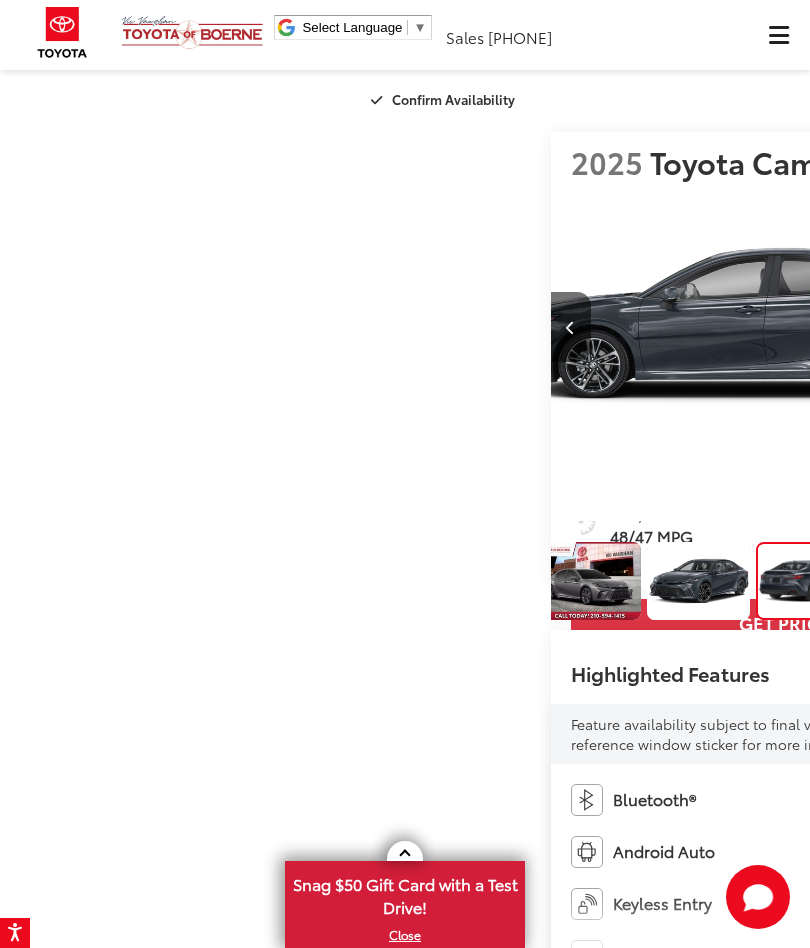 click at bounding box center [1050, 327] 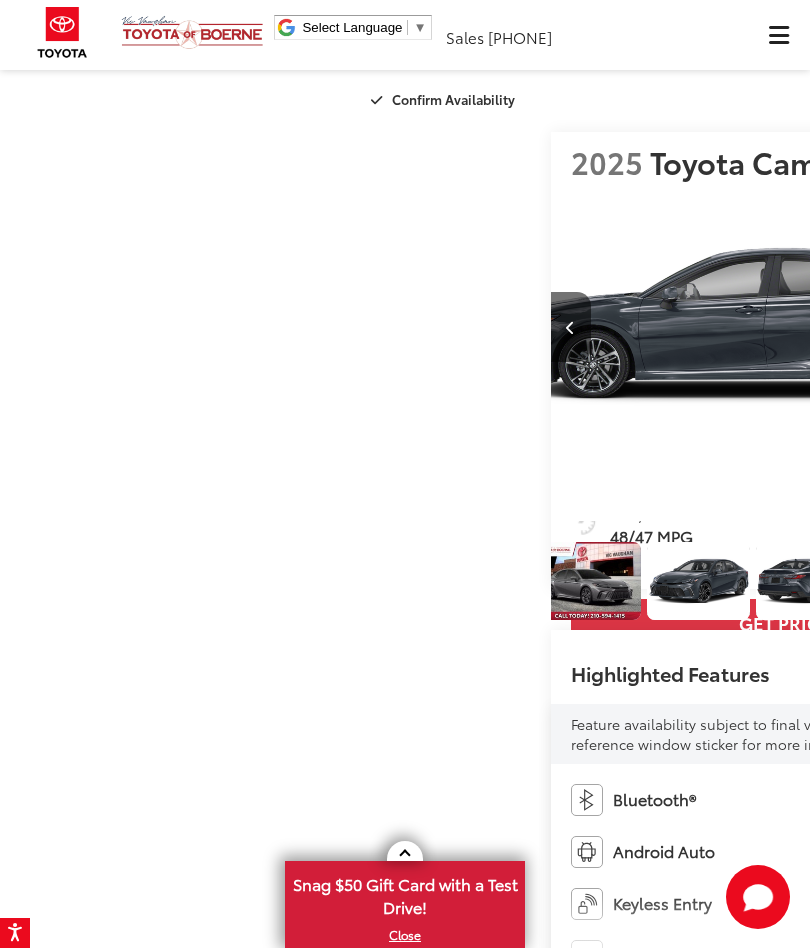 scroll, scrollTop: 0, scrollLeft: 2297, axis: horizontal 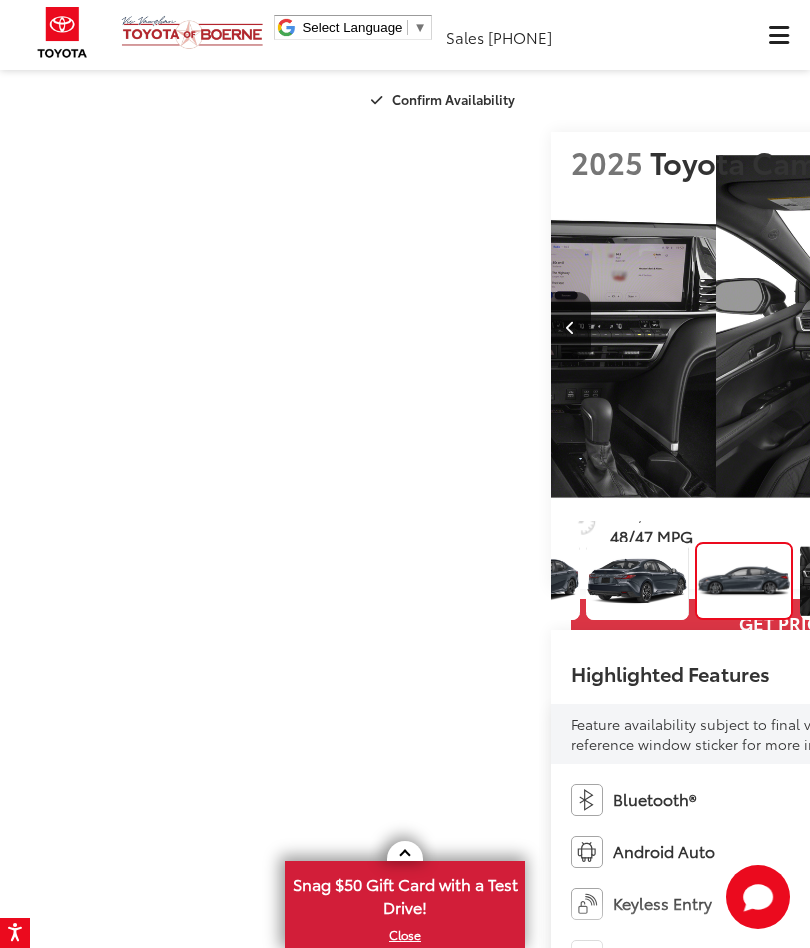 click at bounding box center (1050, 327) 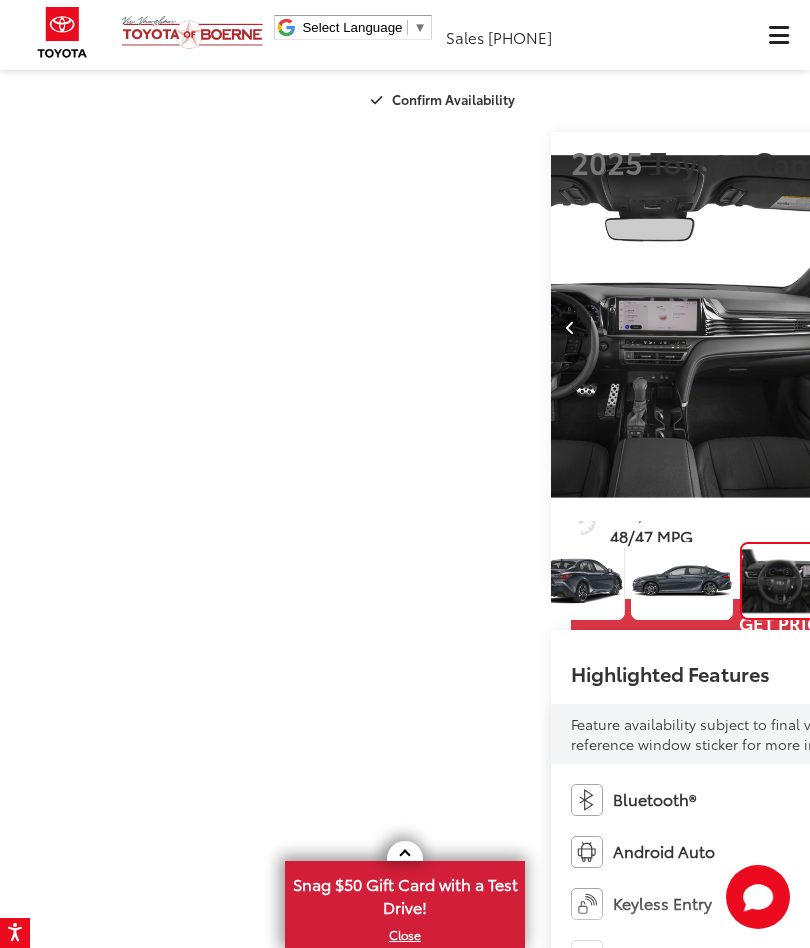 scroll, scrollTop: 0, scrollLeft: 346, axis: horizontal 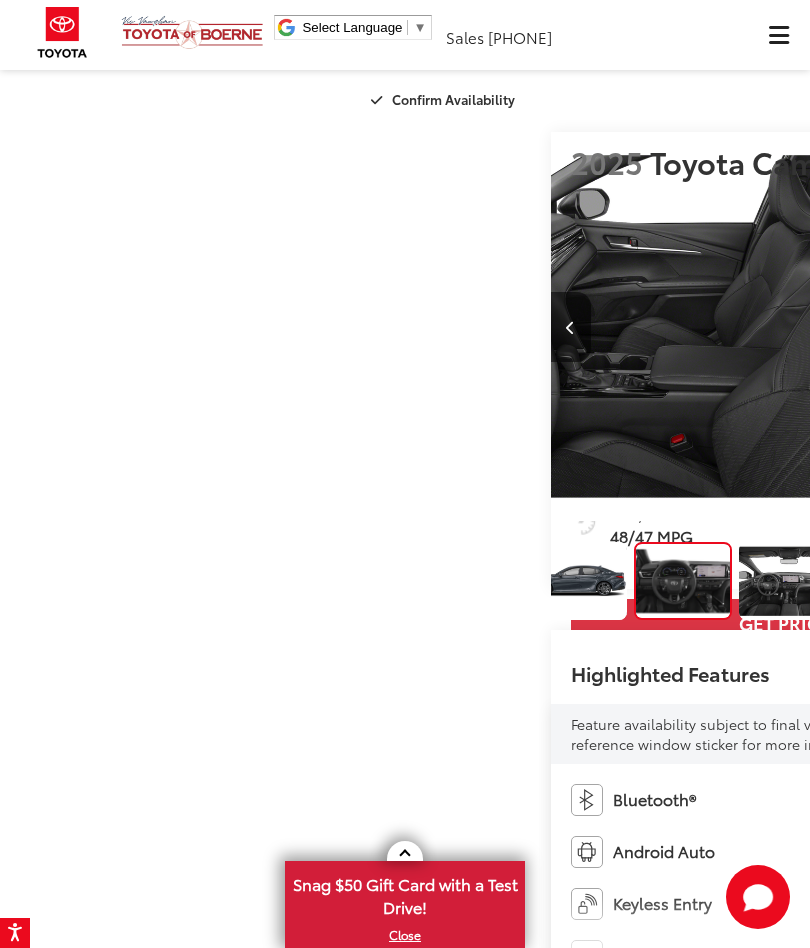 click at bounding box center [1050, 327] 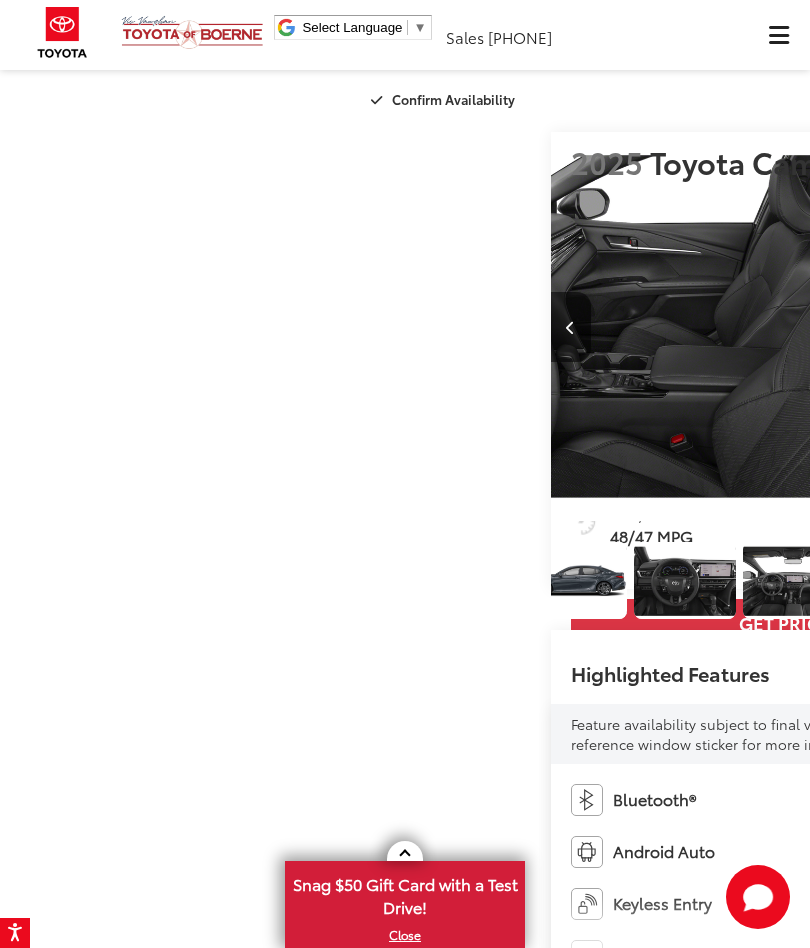 scroll, scrollTop: 0, scrollLeft: 3861, axis: horizontal 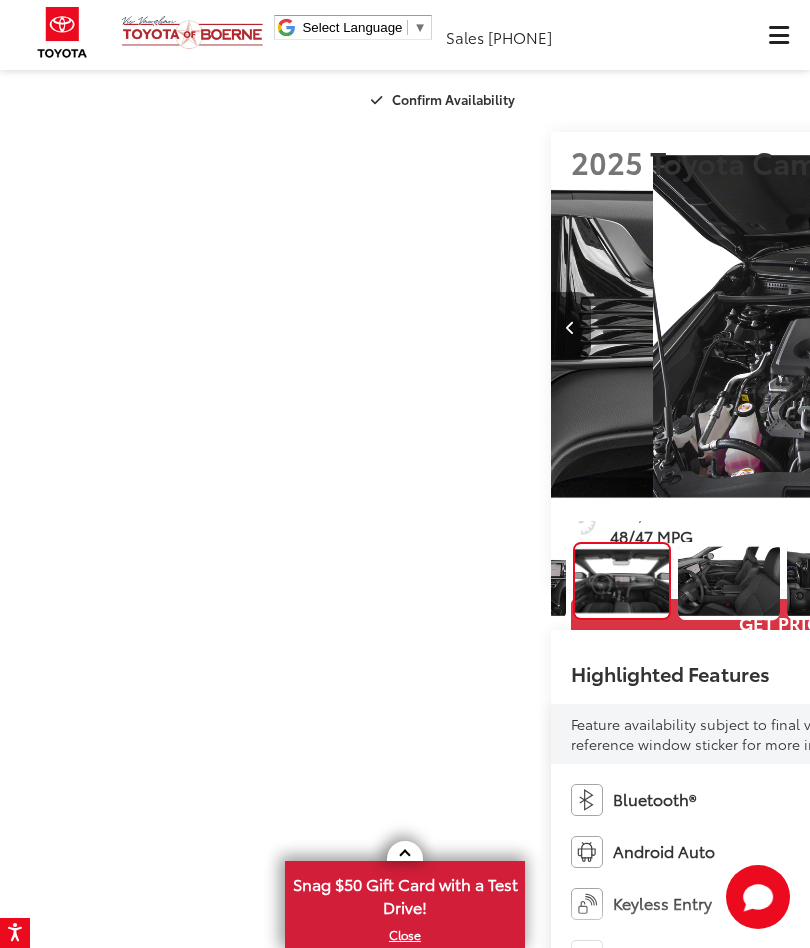click at bounding box center (1050, 327) 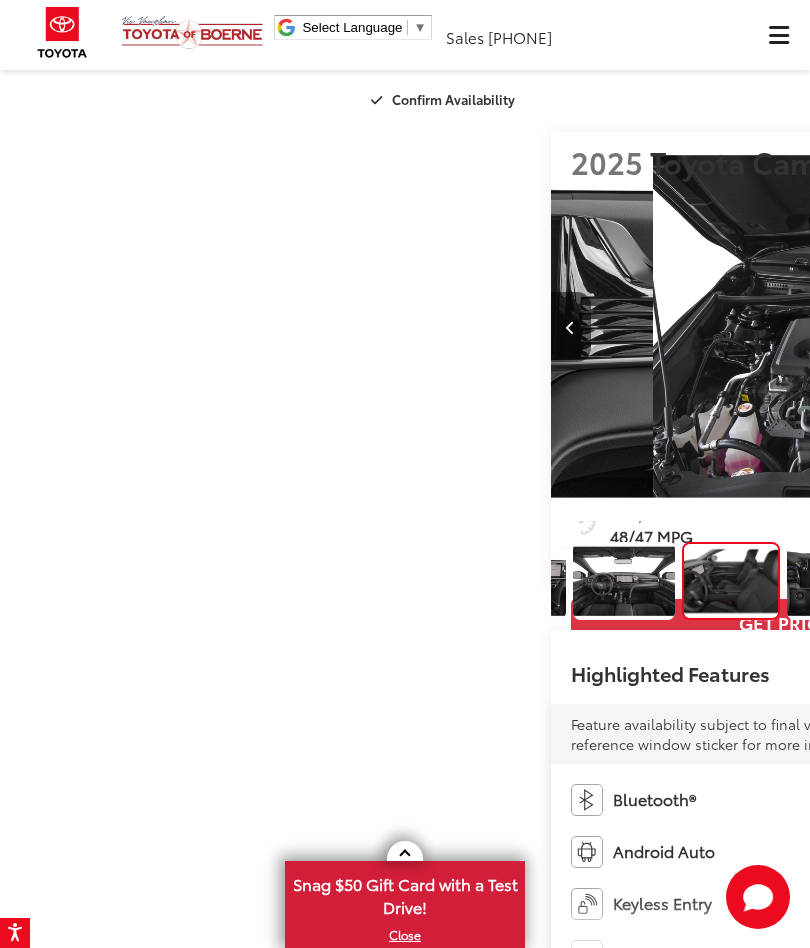 scroll, scrollTop: 0, scrollLeft: 574, axis: horizontal 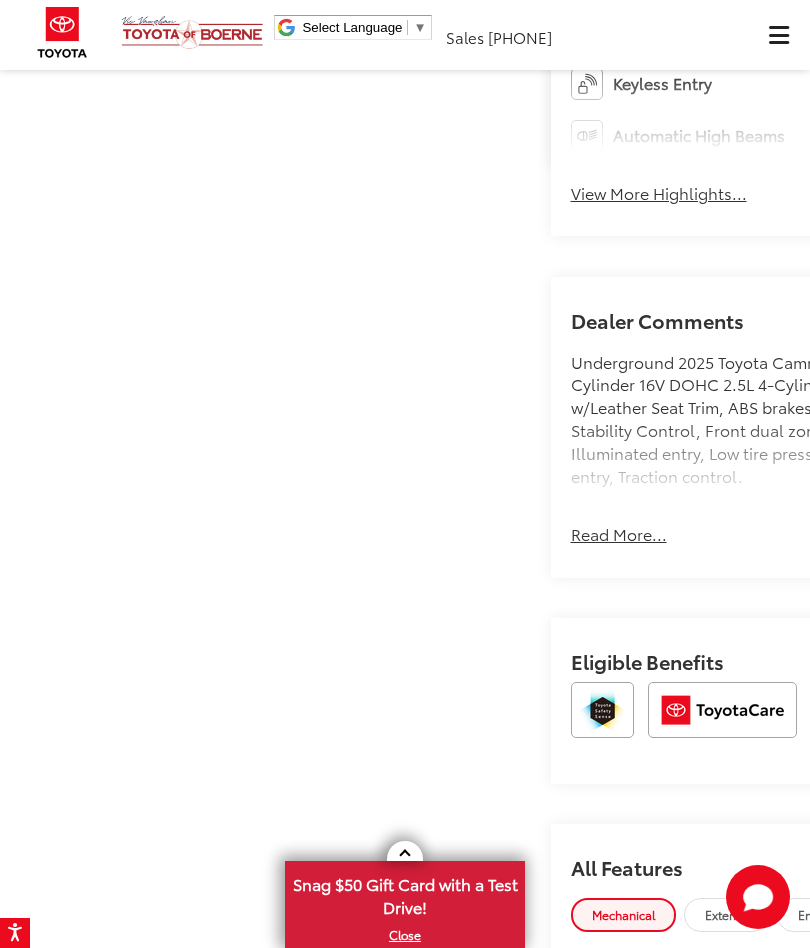 click on "Check Availability" at bounding box center [810, -333] 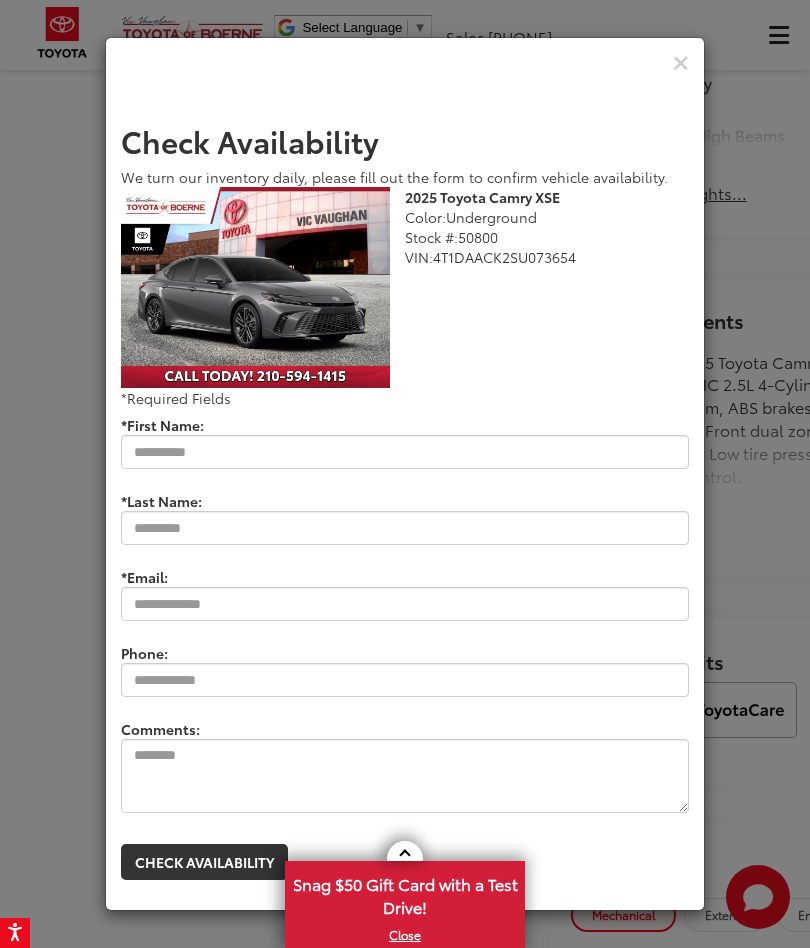 click at bounding box center (681, 63) 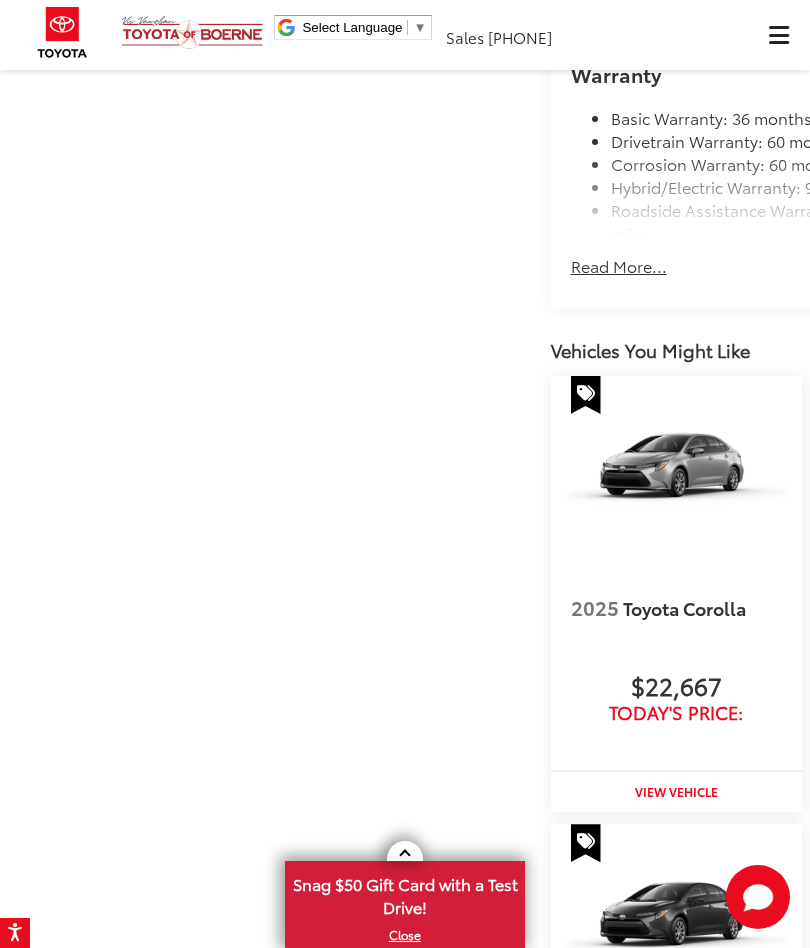 scroll, scrollTop: 2012, scrollLeft: 0, axis: vertical 